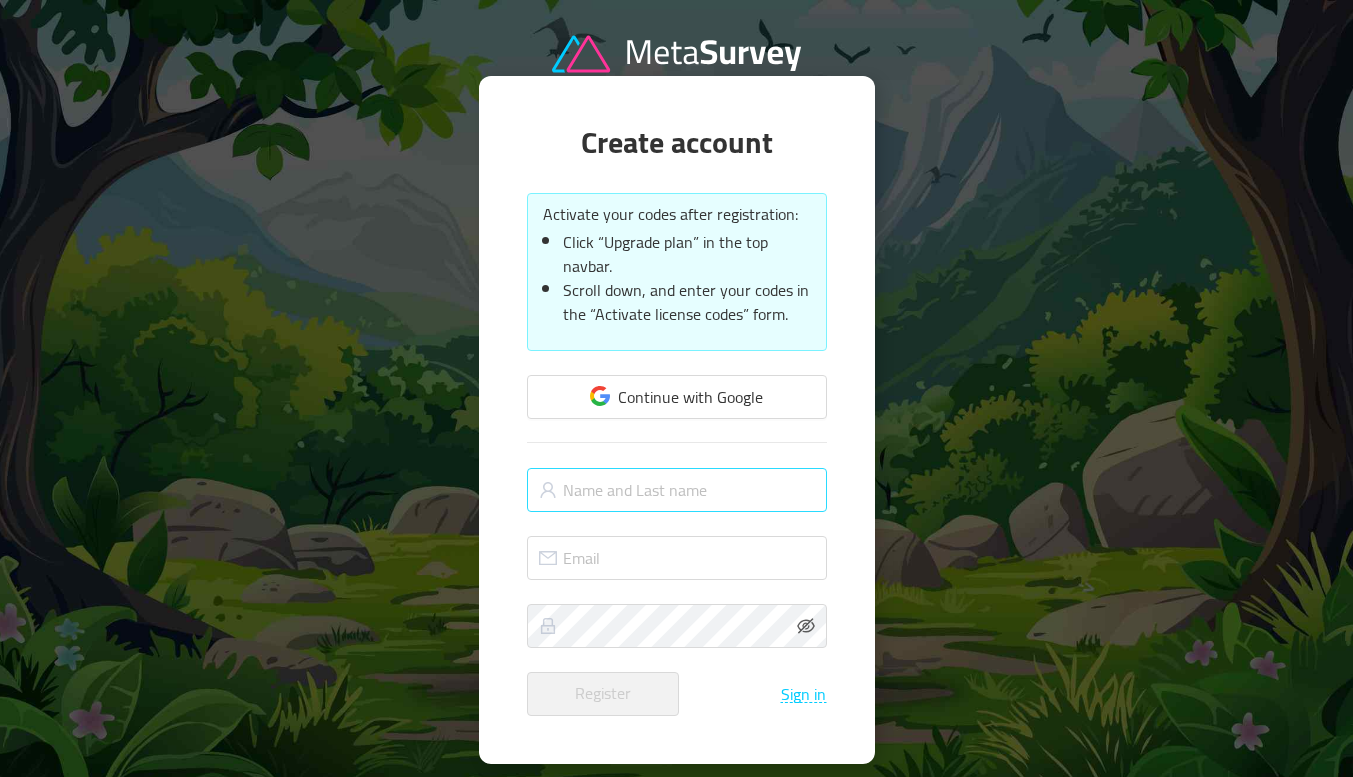 scroll, scrollTop: 0, scrollLeft: 0, axis: both 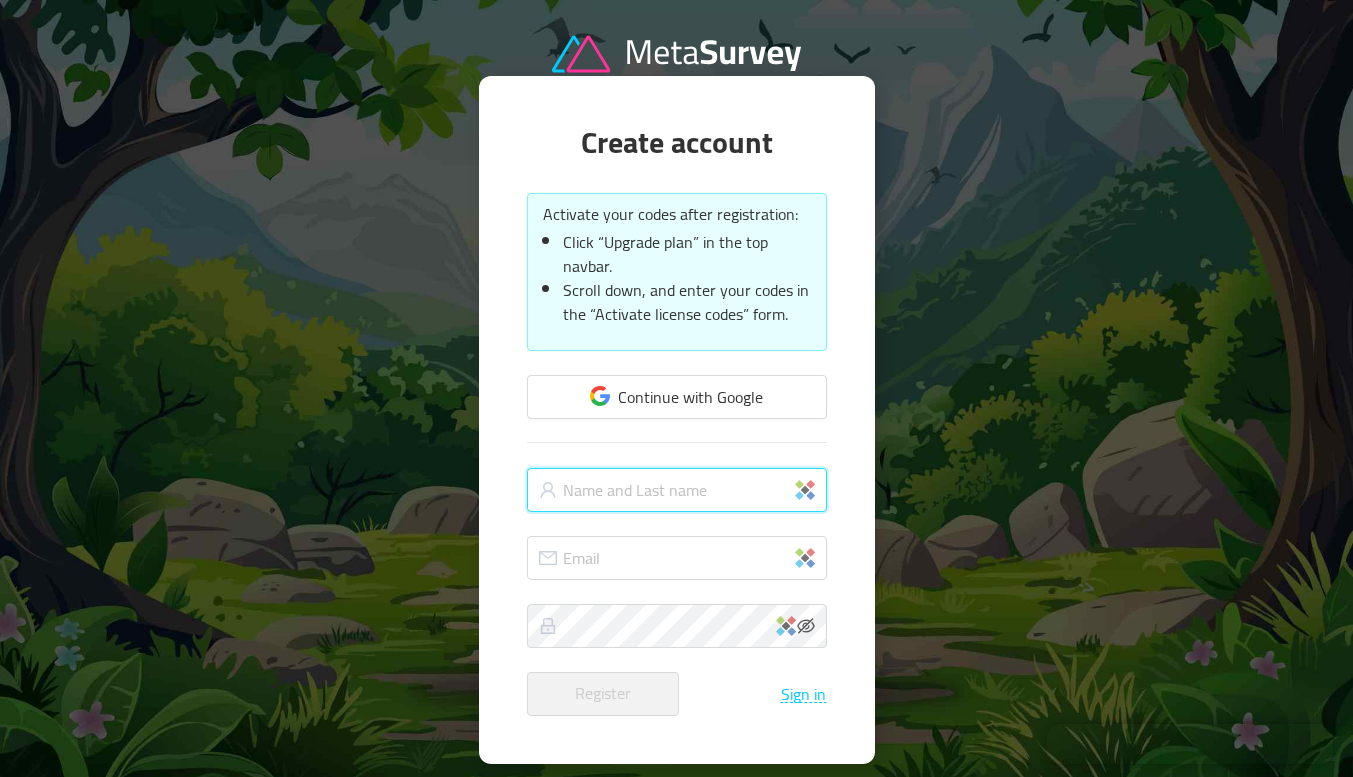 click at bounding box center [677, 490] 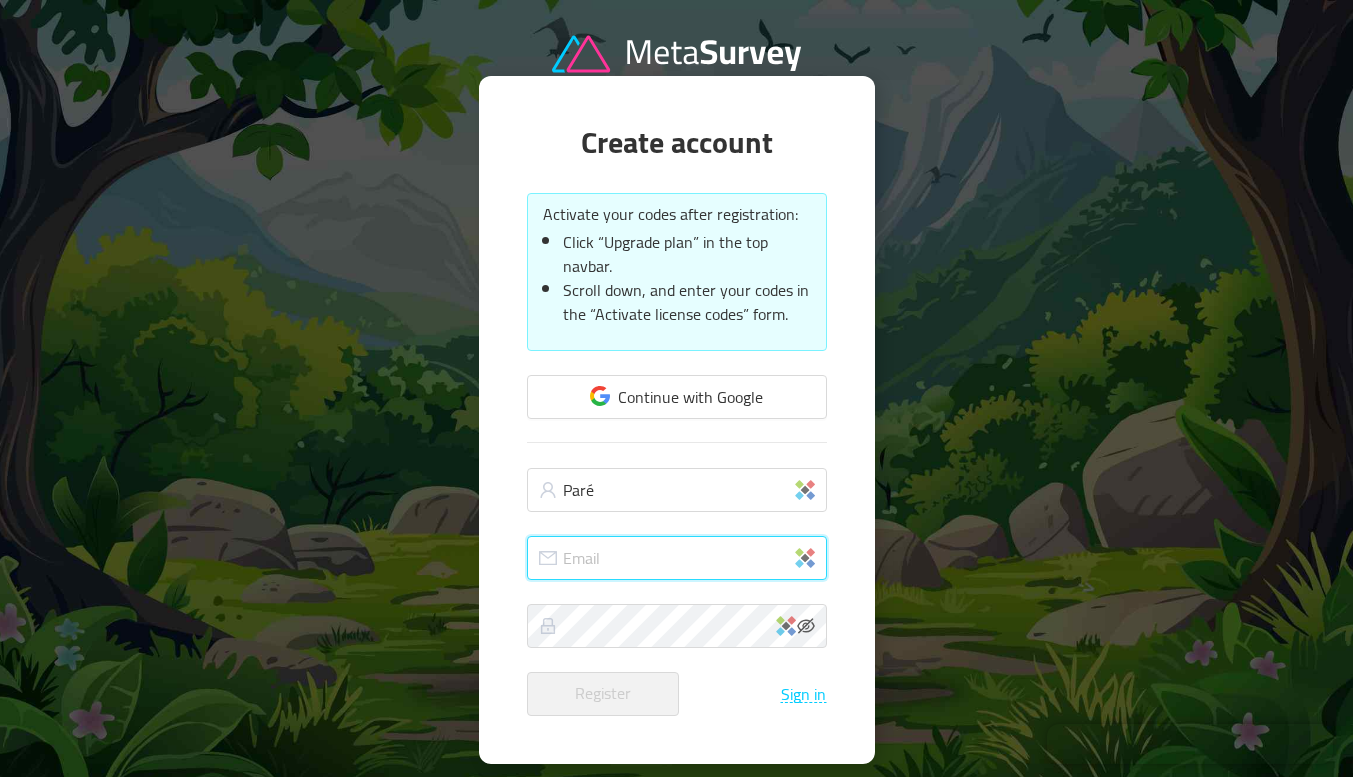 type on "[EMAIL_ADDRESS][DOMAIN_NAME]" 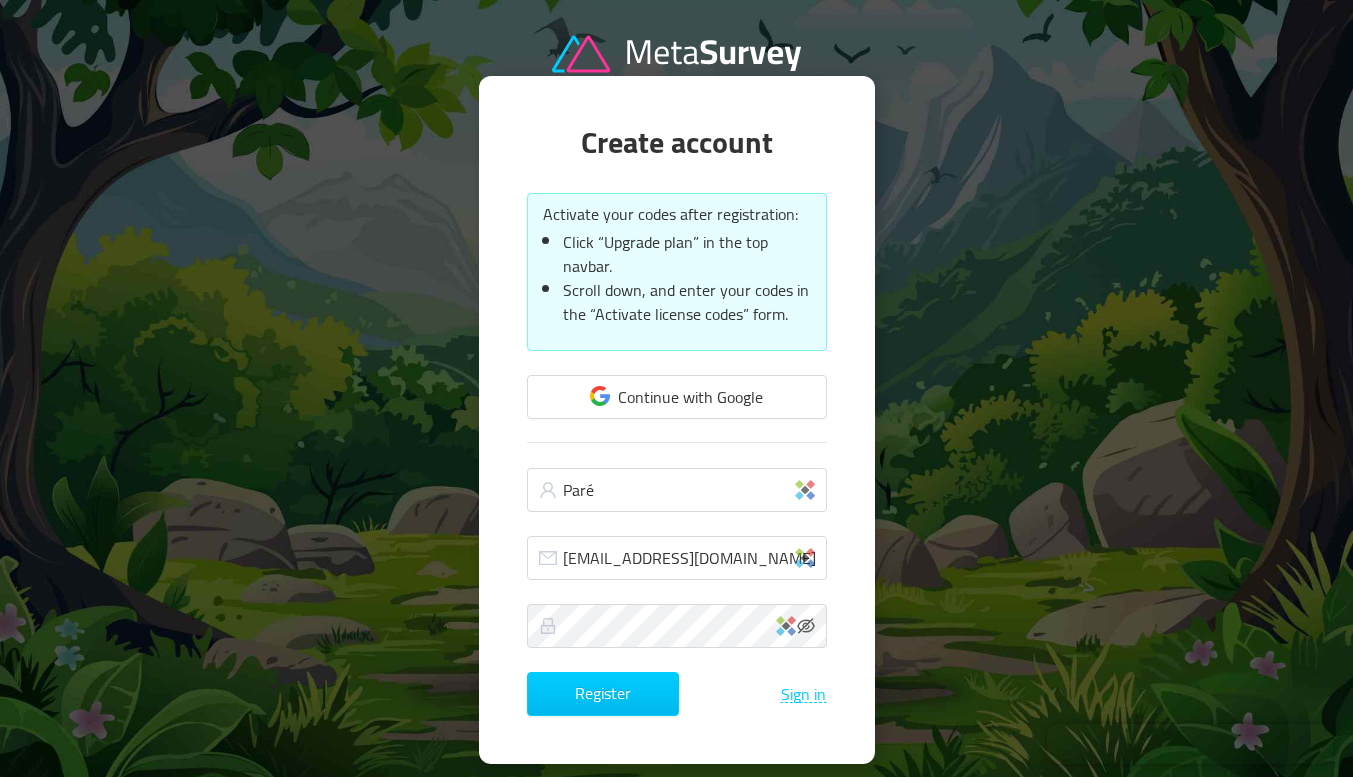 drag, startPoint x: 647, startPoint y: 487, endPoint x: 501, endPoint y: 485, distance: 146.0137 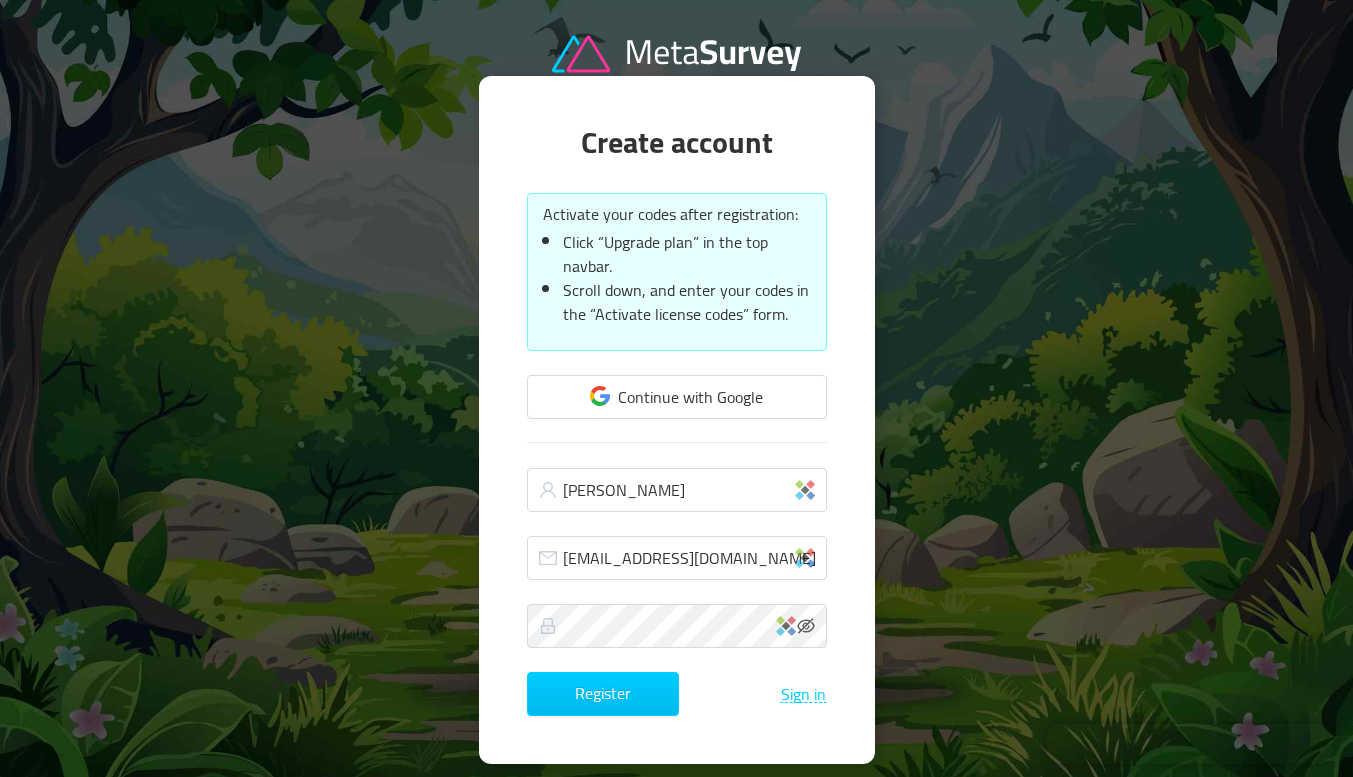 type on "[PERSON_NAME]" 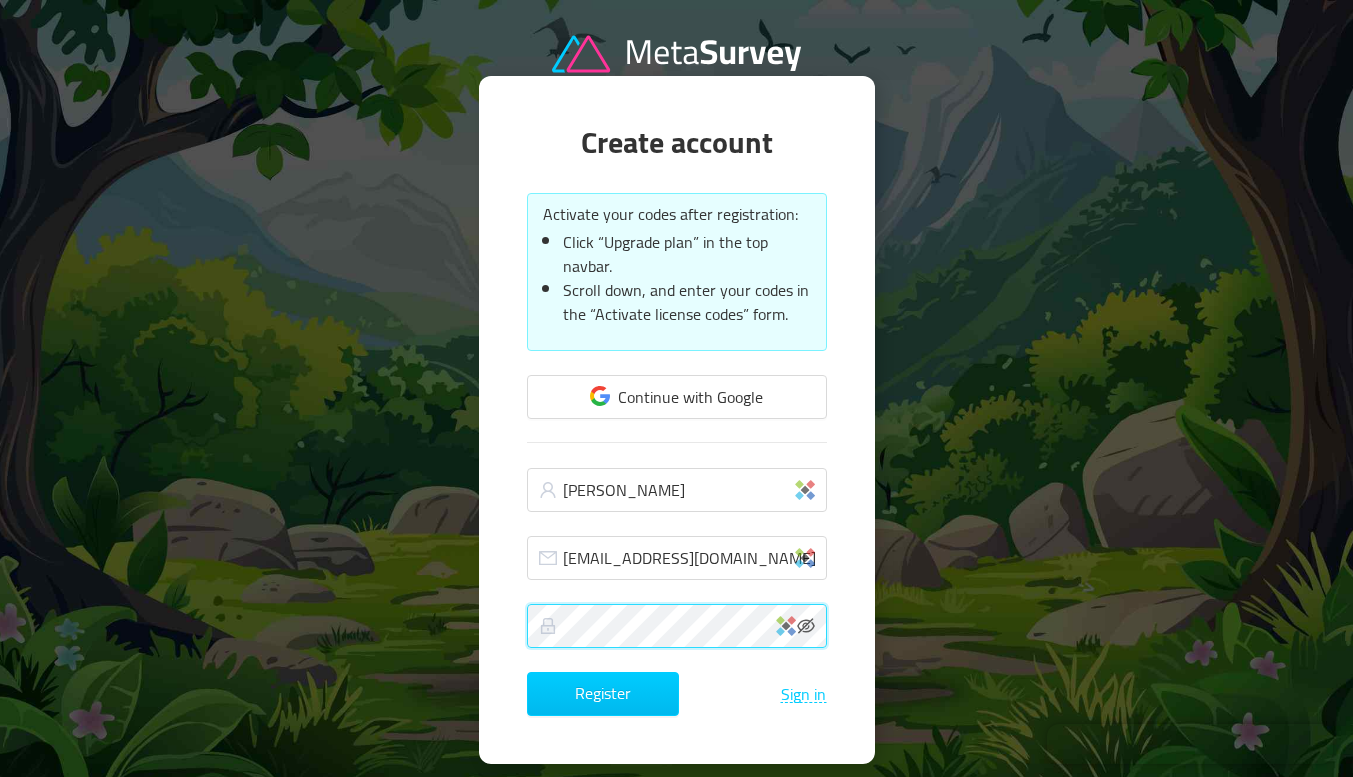 click on "Create account Activate your codes after registration: Click “Upgrade plan” in the top navbar. Scroll down, and enter your codes in the “Activate license codes” form.       Continue with Google [PERSON_NAME] [EMAIL_ADDRESS][DOMAIN_NAME] Register Sign in" at bounding box center (676, 398) 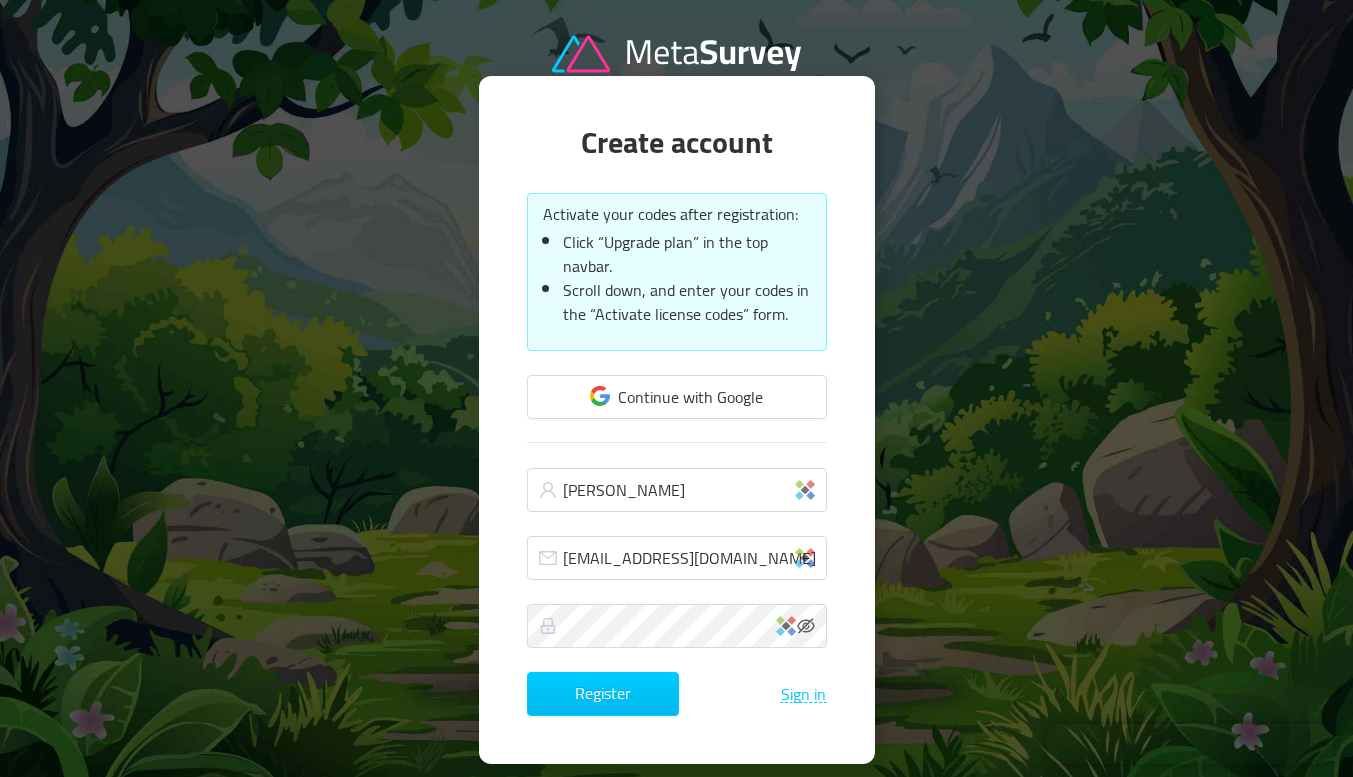 click on "Create account Activate your codes after registration: Click “Upgrade plan” in the top navbar. Scroll down, and enter your codes in the “Activate license codes” form.       Continue with Google [PERSON_NAME] [EMAIL_ADDRESS][DOMAIN_NAME] Register Sign in" at bounding box center [677, 420] 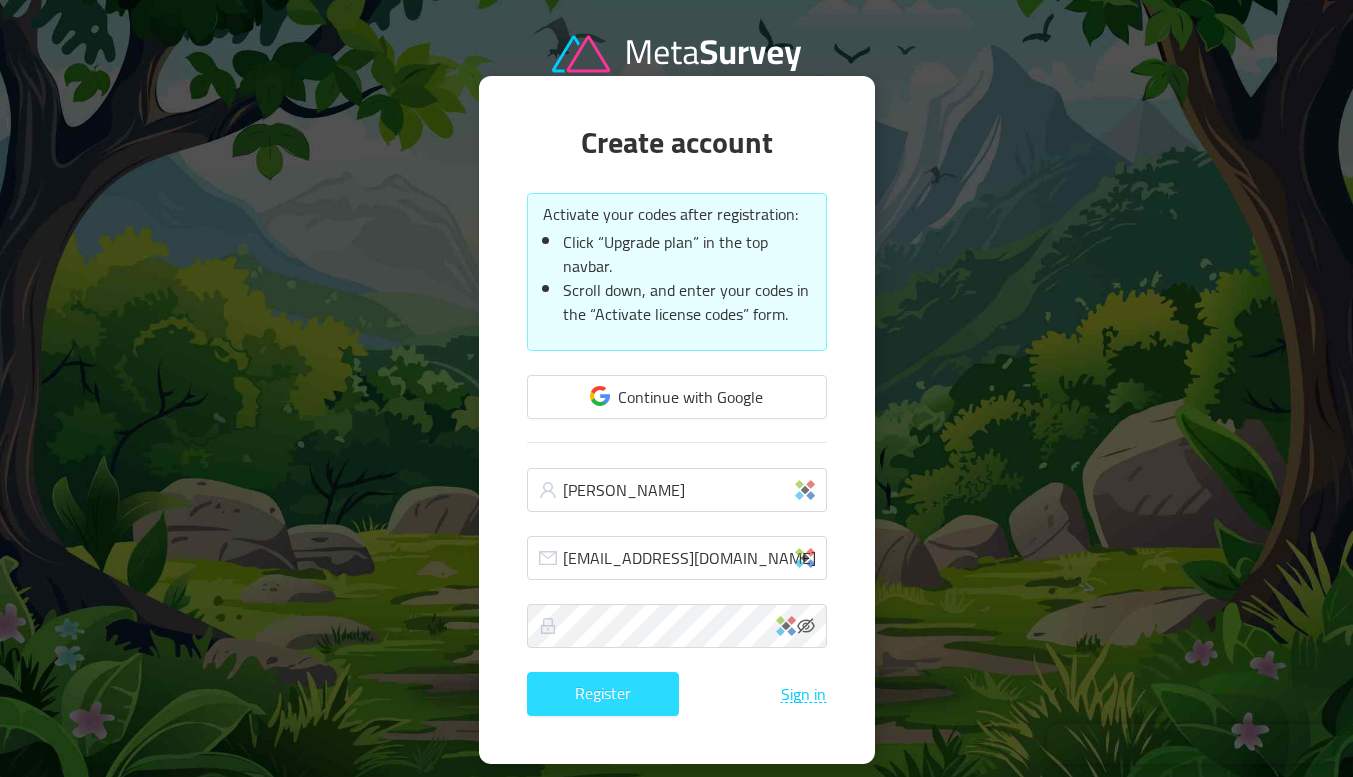 click on "Register" at bounding box center [603, 694] 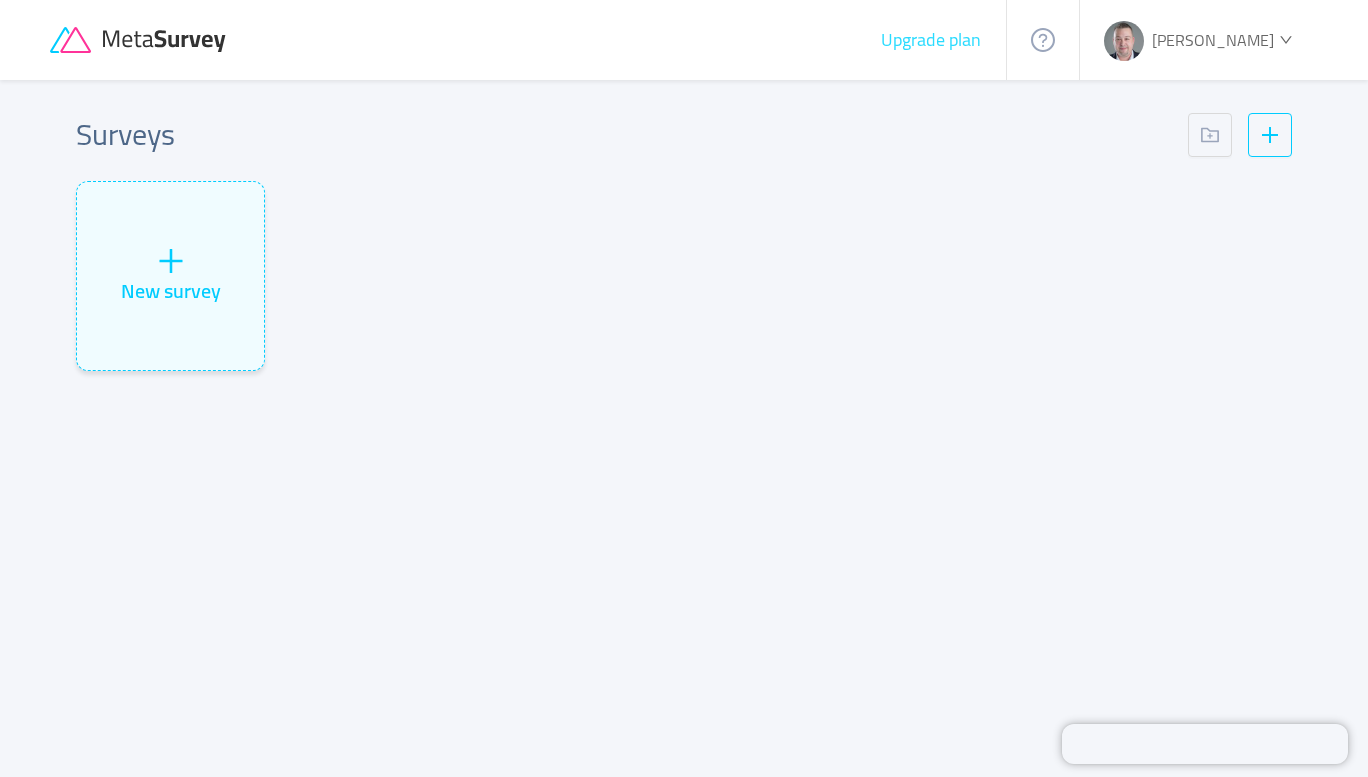 click on "Upgrade plan" at bounding box center (931, 40) 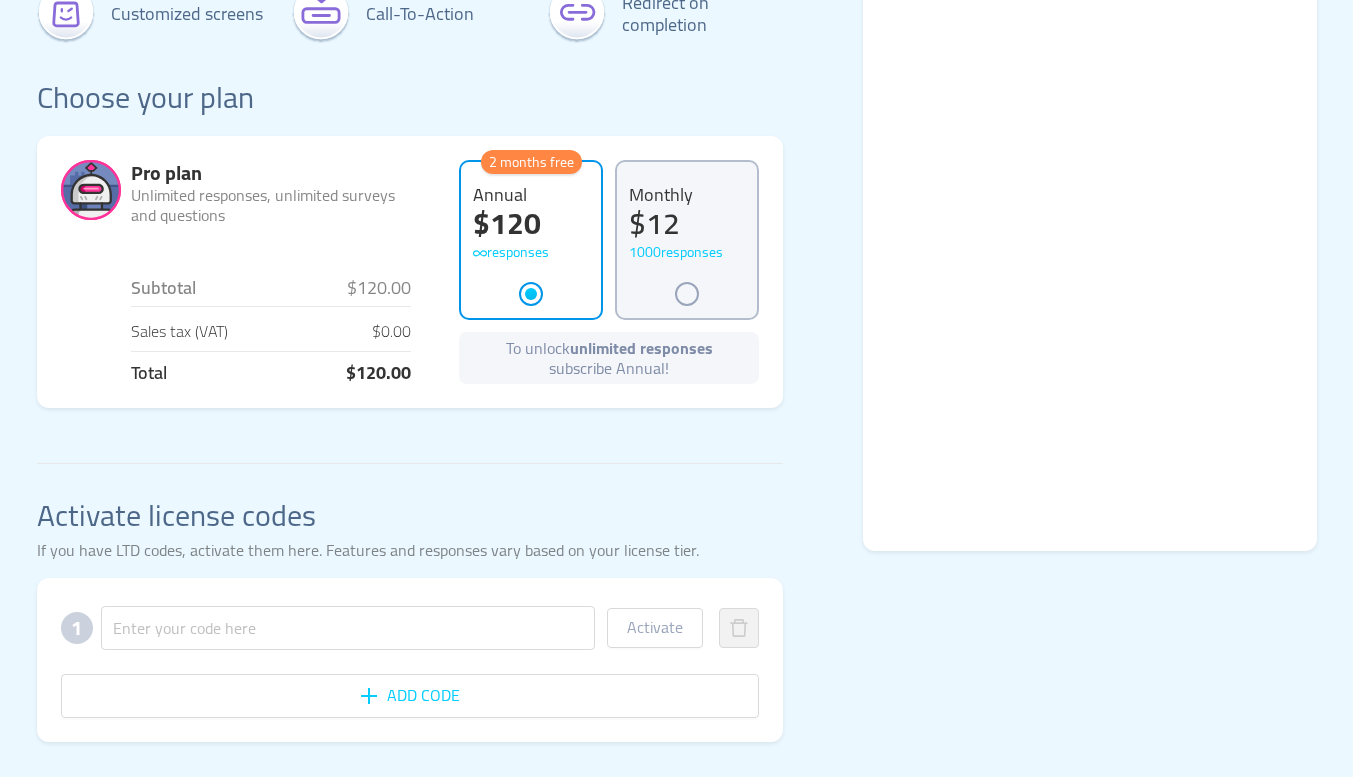 scroll, scrollTop: 437, scrollLeft: 0, axis: vertical 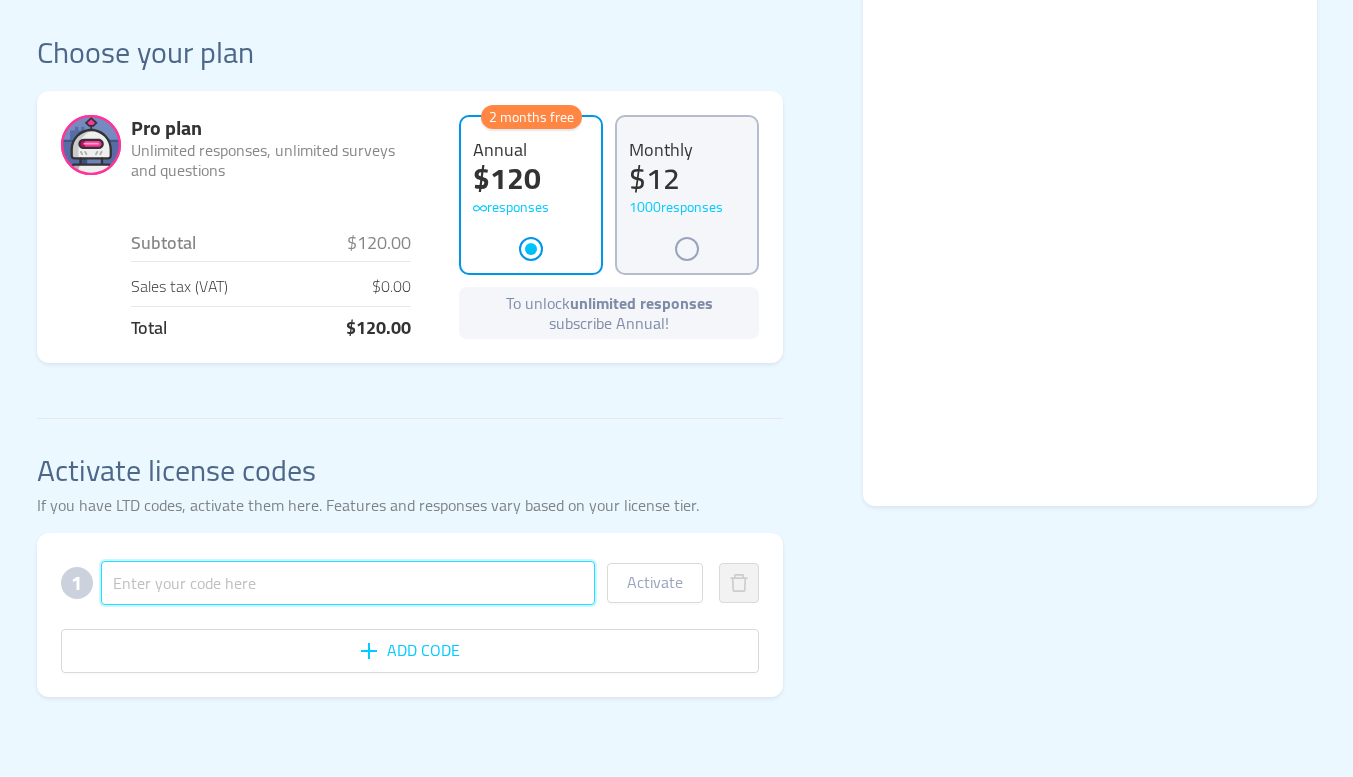 click at bounding box center (348, 583) 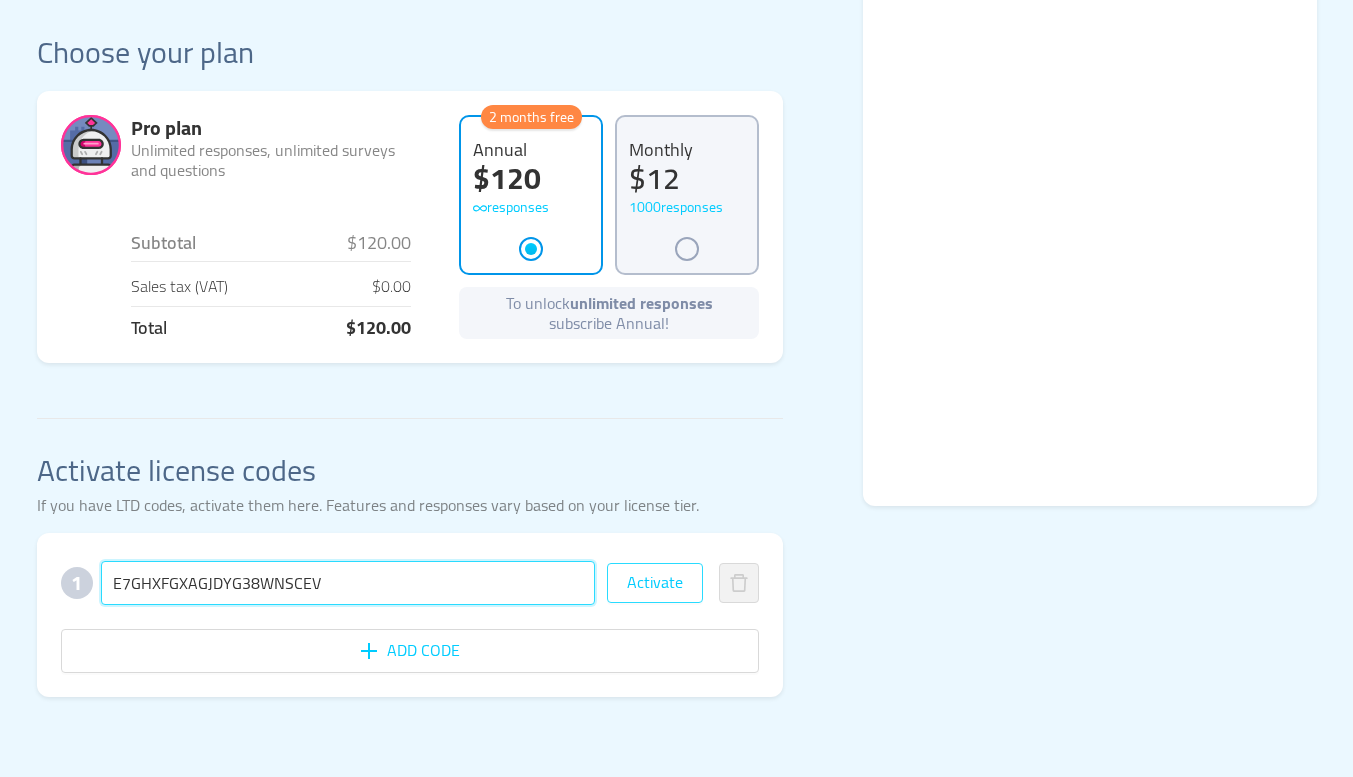type on "E7GHXFGXAGJDYG38WNSCEV" 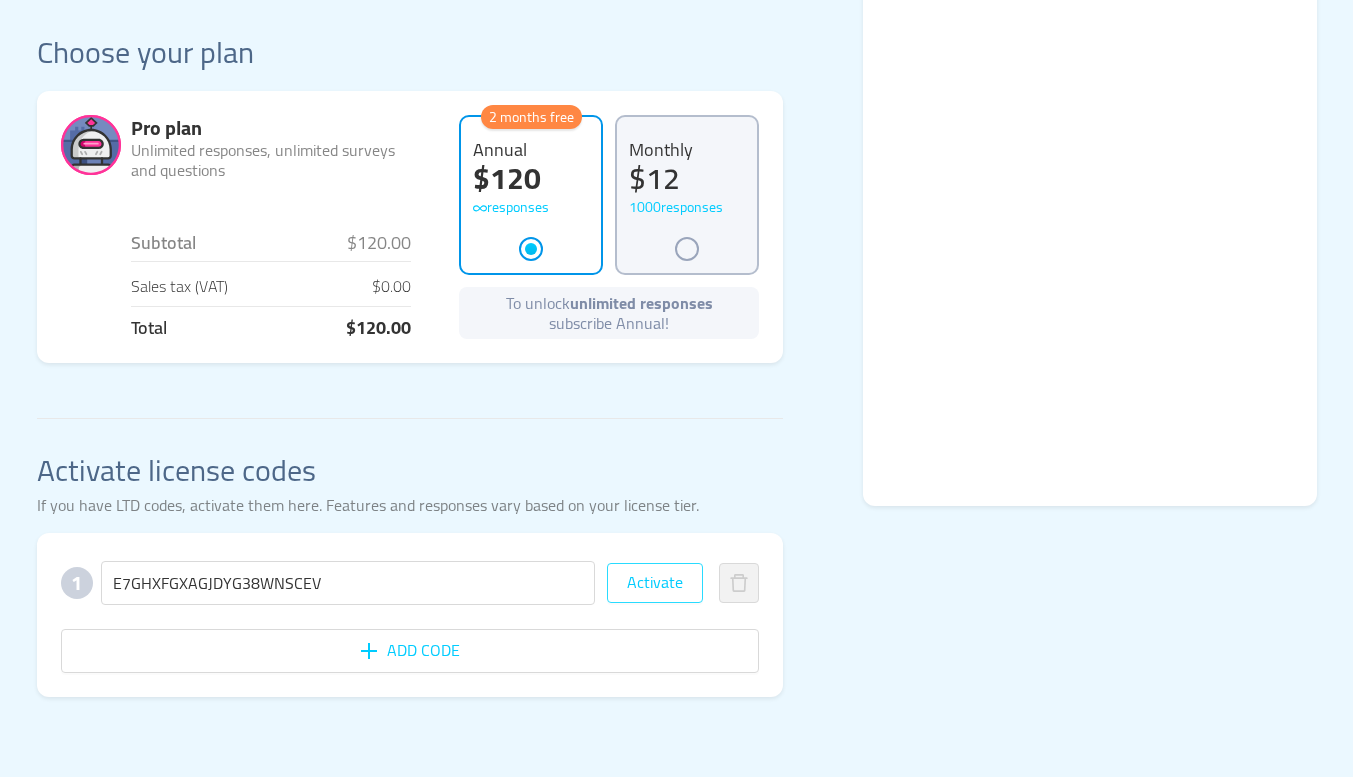 click on "Activate" at bounding box center (655, 583) 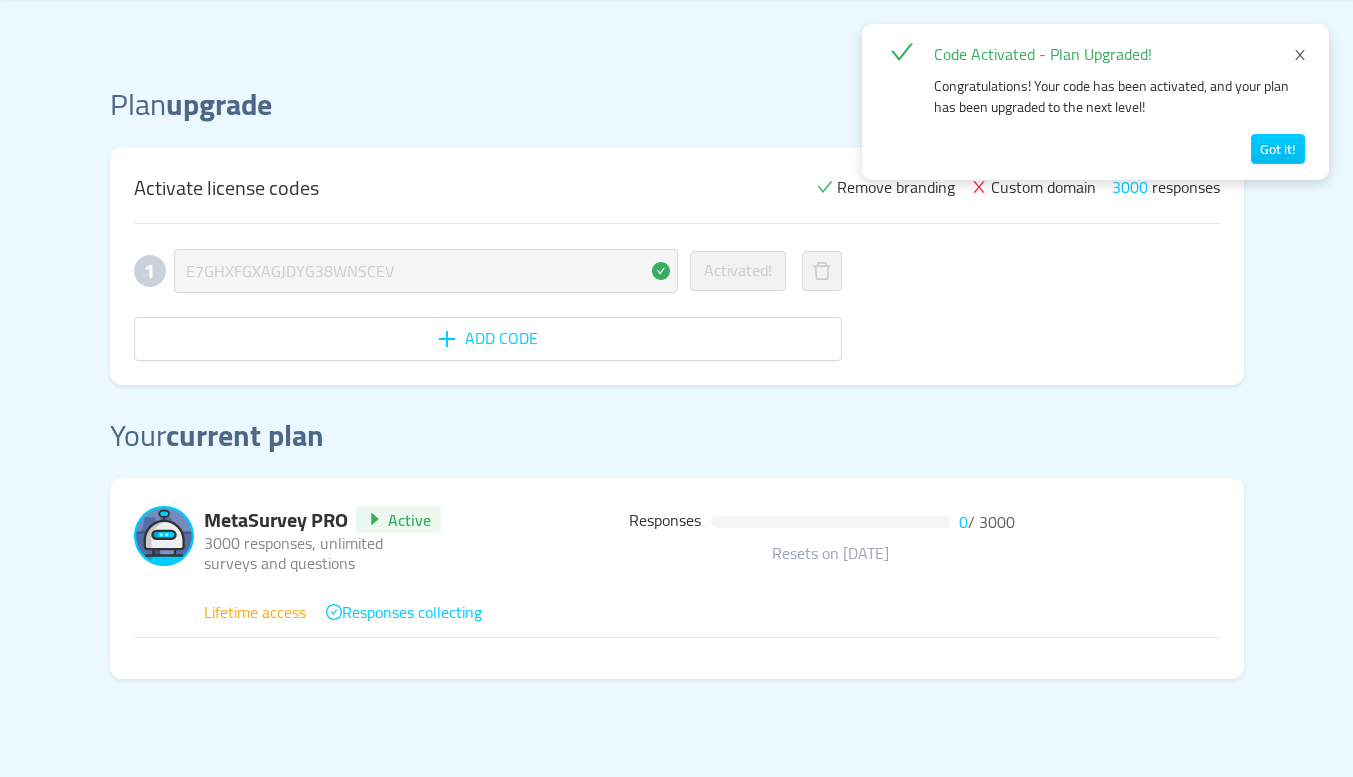 scroll, scrollTop: 144, scrollLeft: 0, axis: vertical 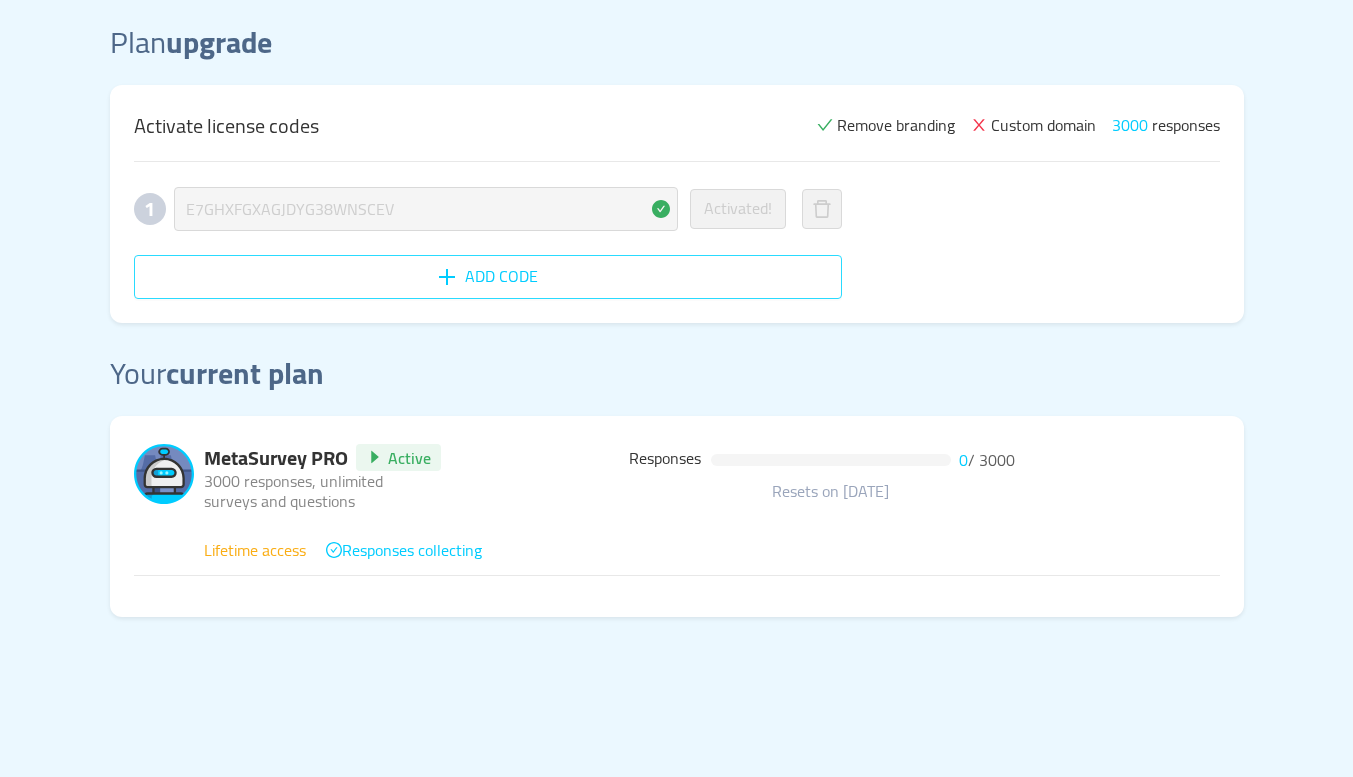 click on "Add code" at bounding box center (488, 277) 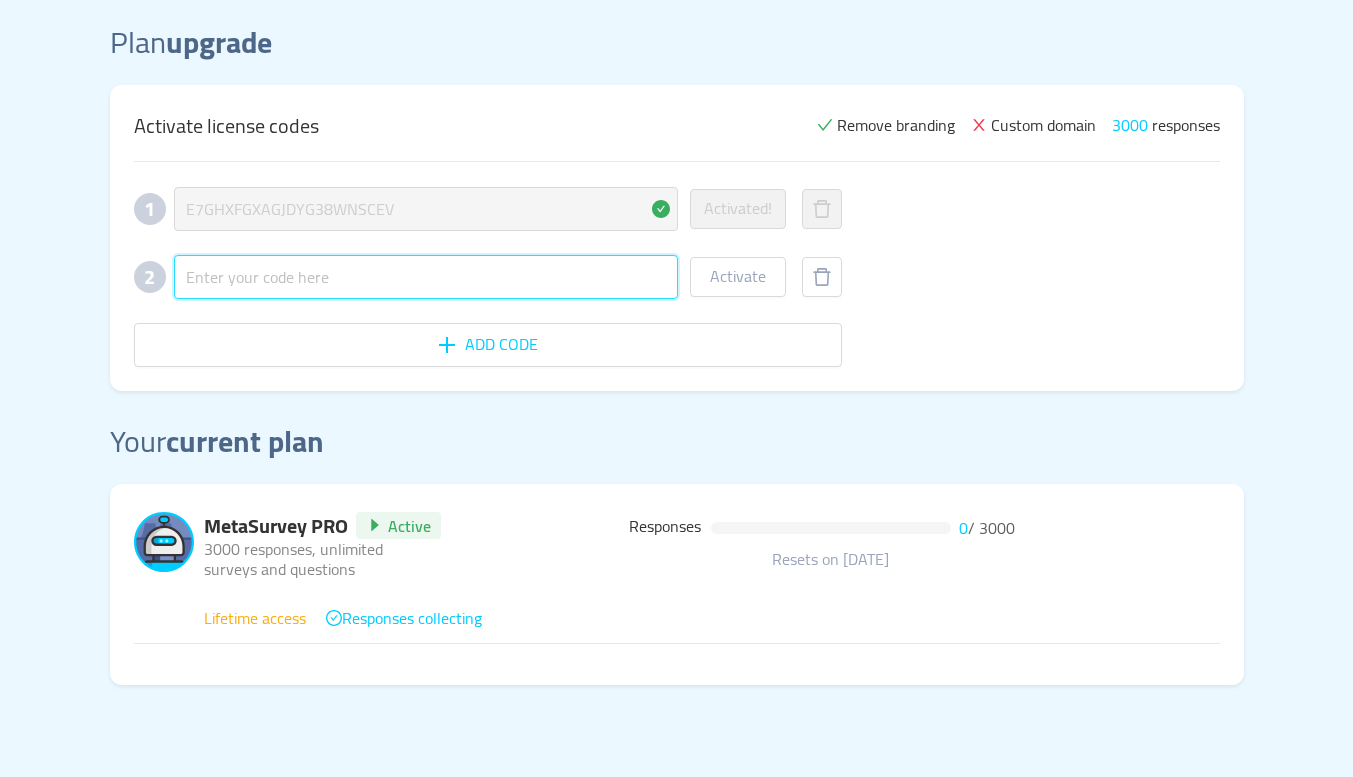 paste on "SD1PVVOBASQCQAEO3XVVBC" 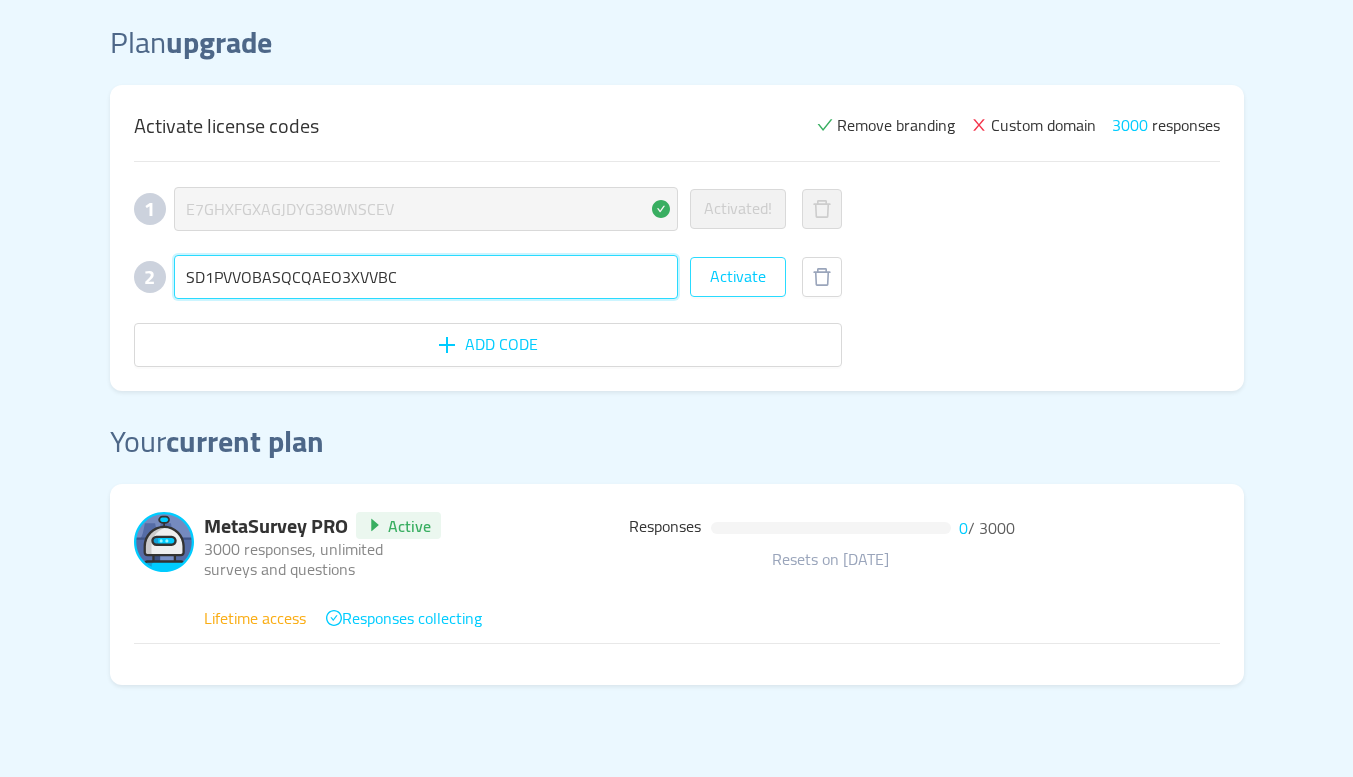 type on "SD1PVVOBASQCQAEO3XVVBC" 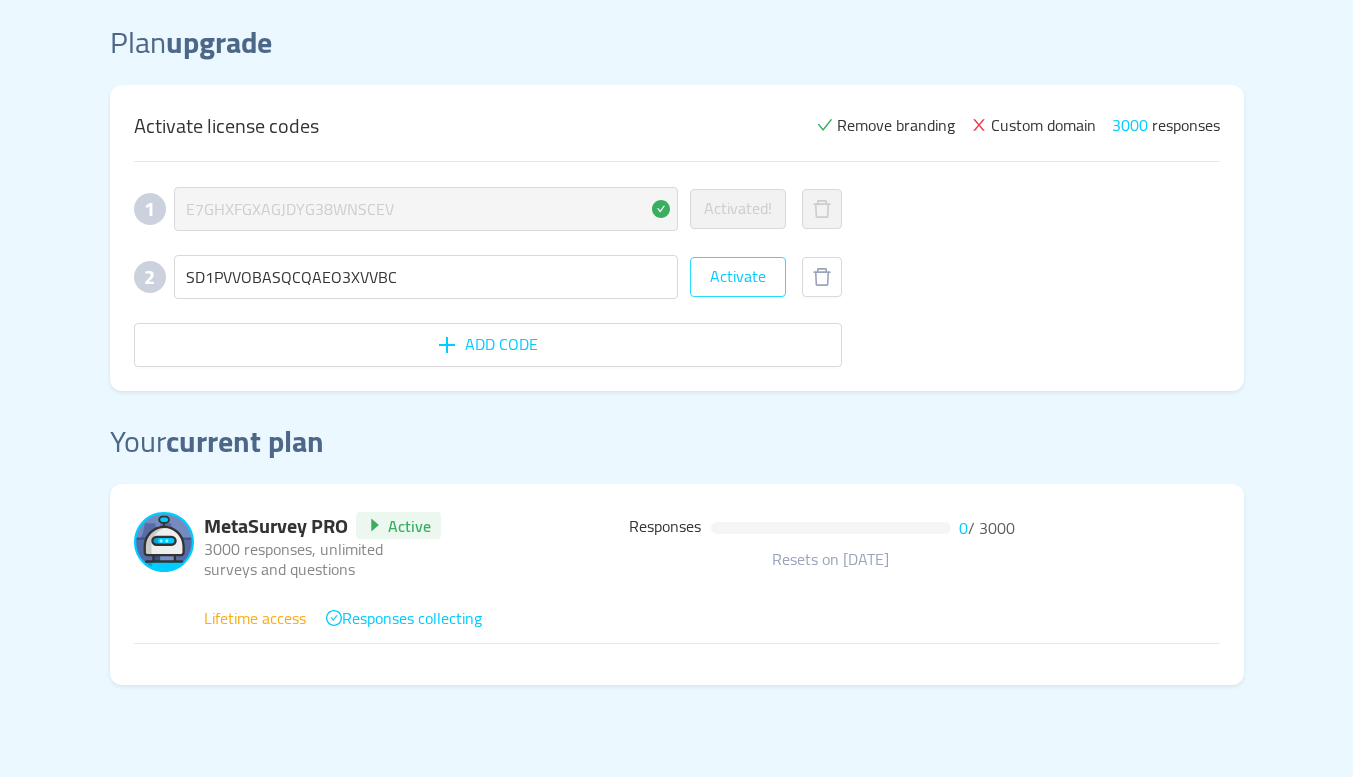 click on "Activate" at bounding box center (738, 277) 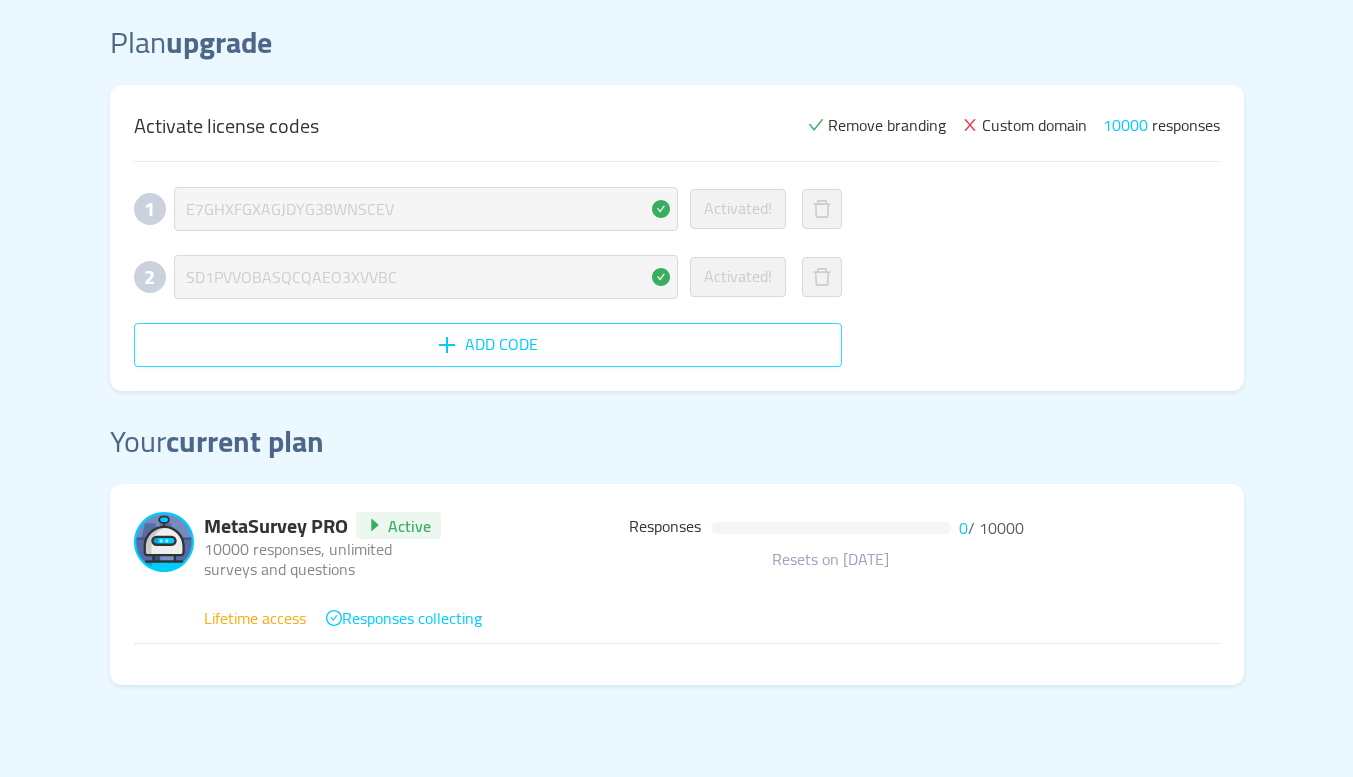 click on "Add code" at bounding box center (488, 345) 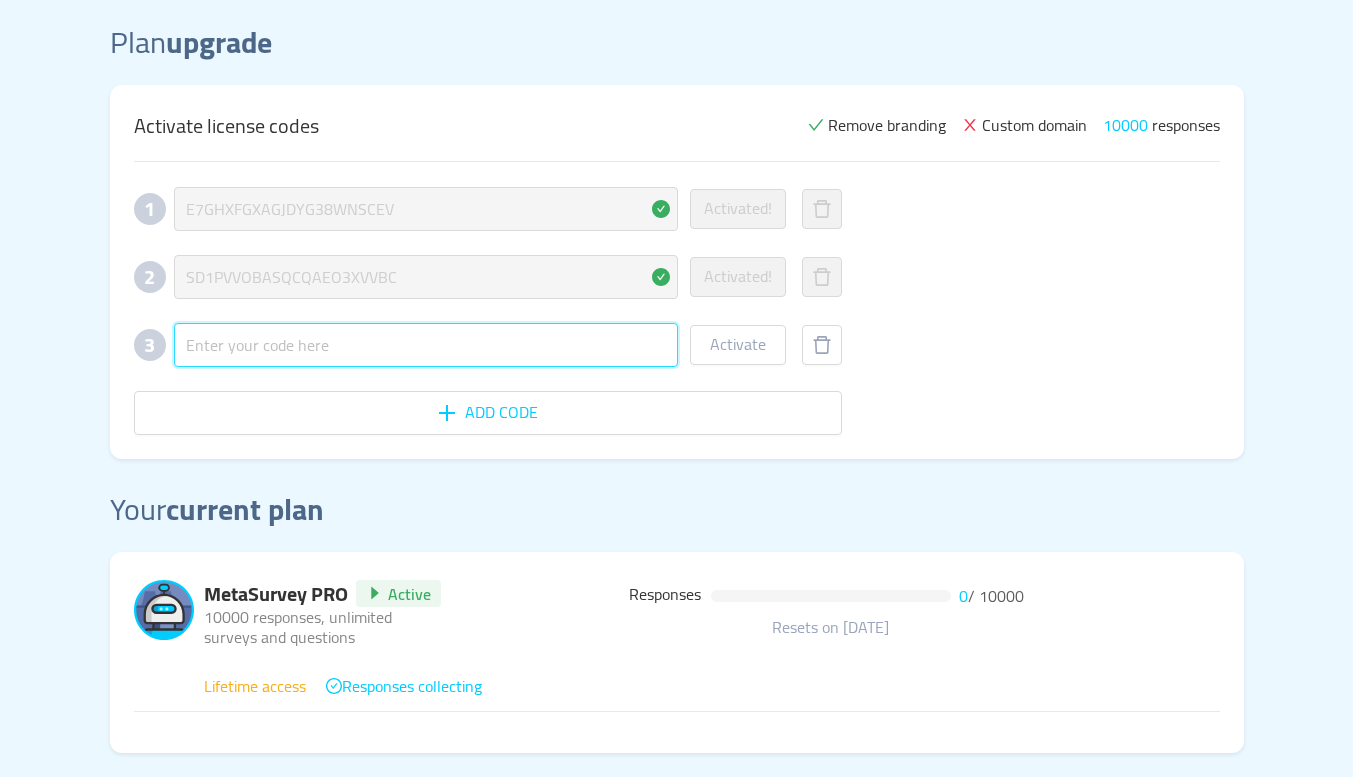 paste on "3RHQVJMJYGULXPCXJZSVSU" 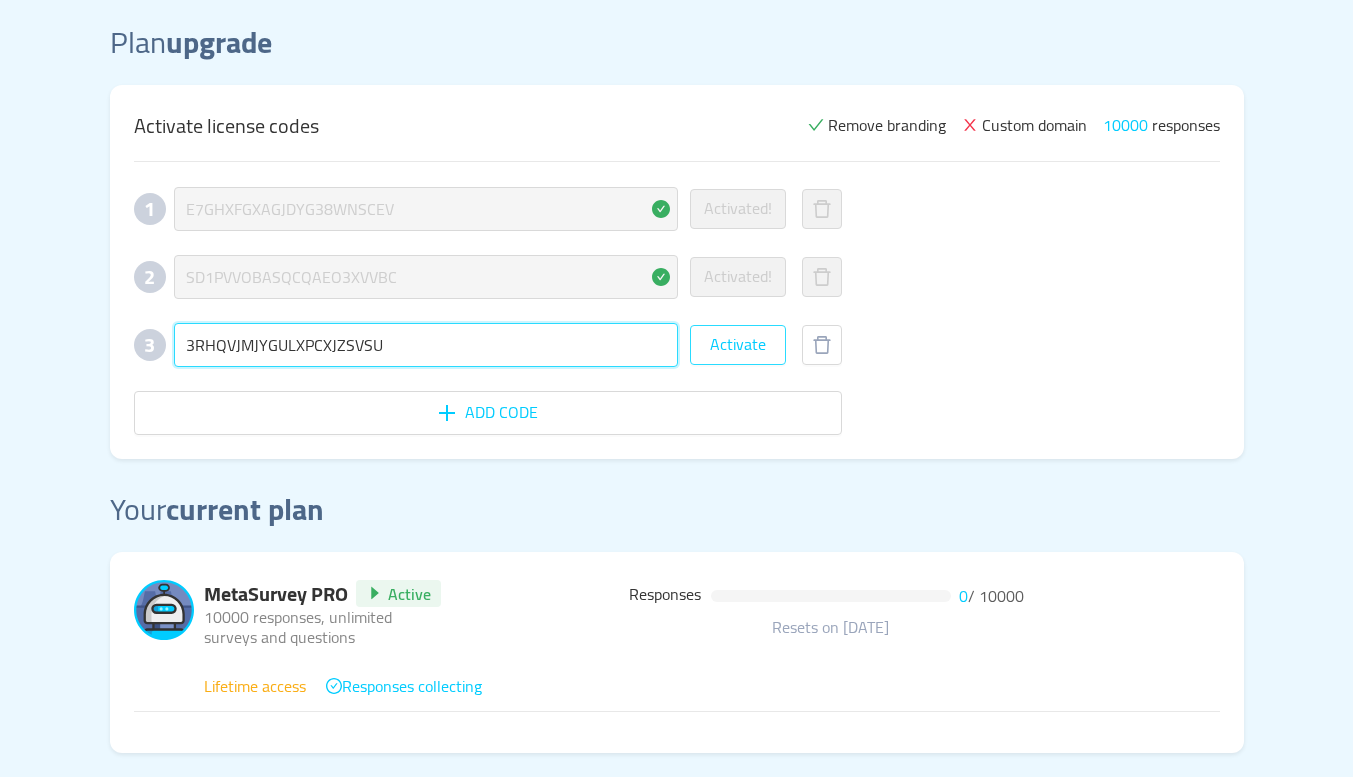 type on "3RHQVJMJYGULXPCXJZSVSU" 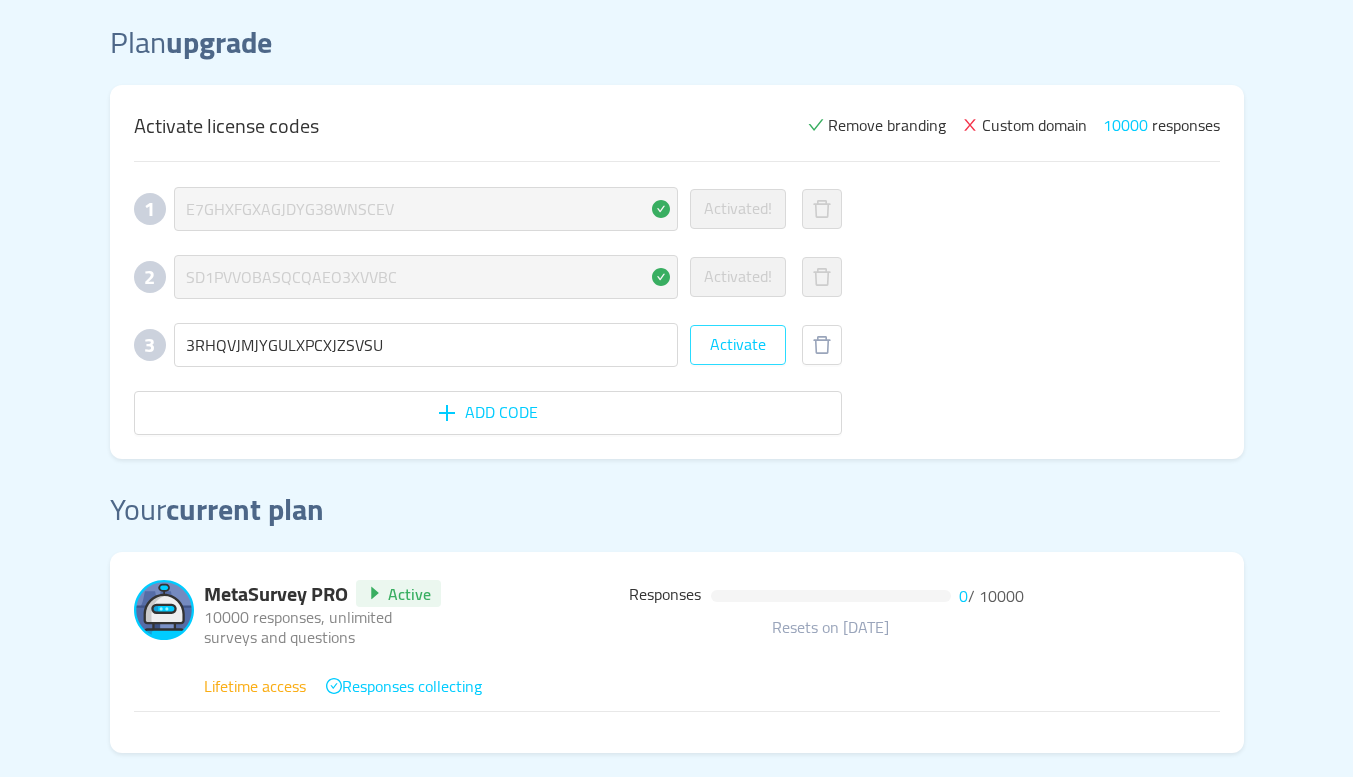click on "Activate" at bounding box center [738, 345] 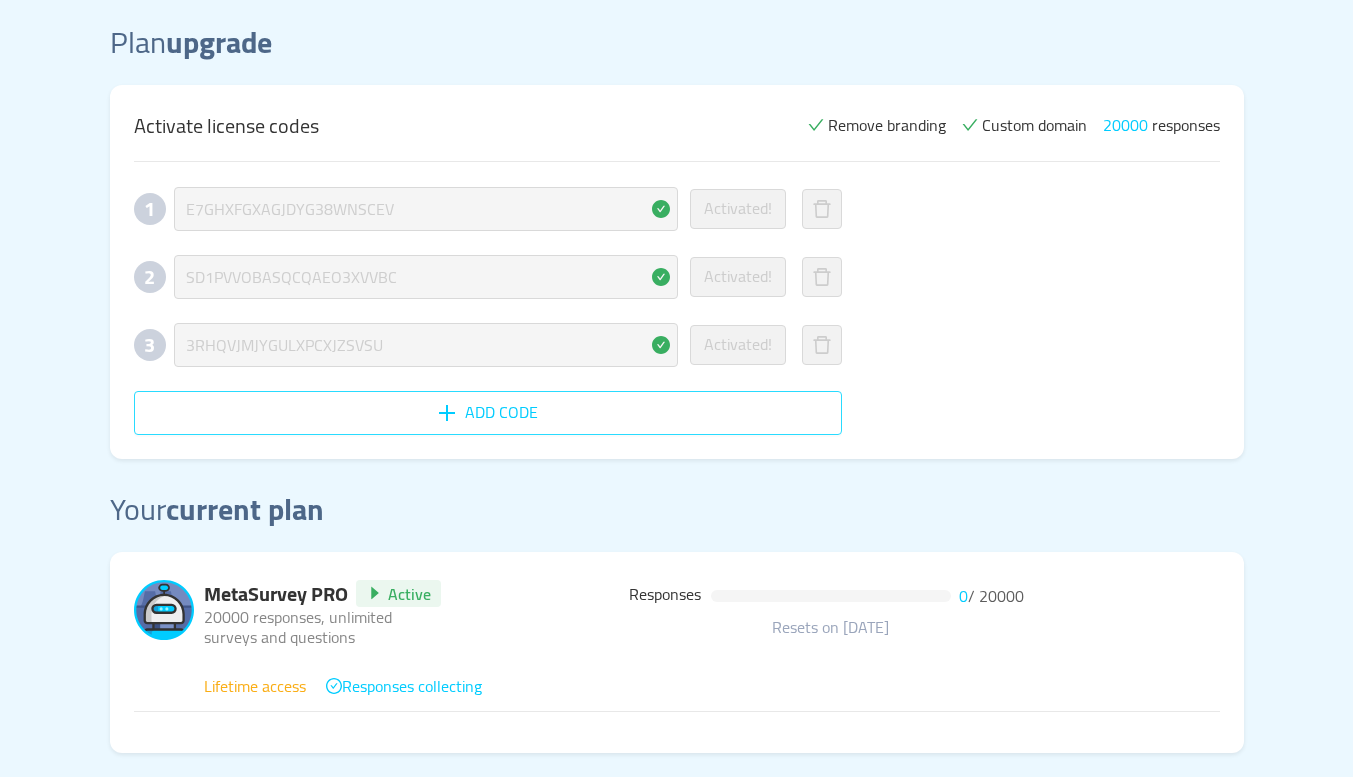 click on "Add code" at bounding box center (488, 413) 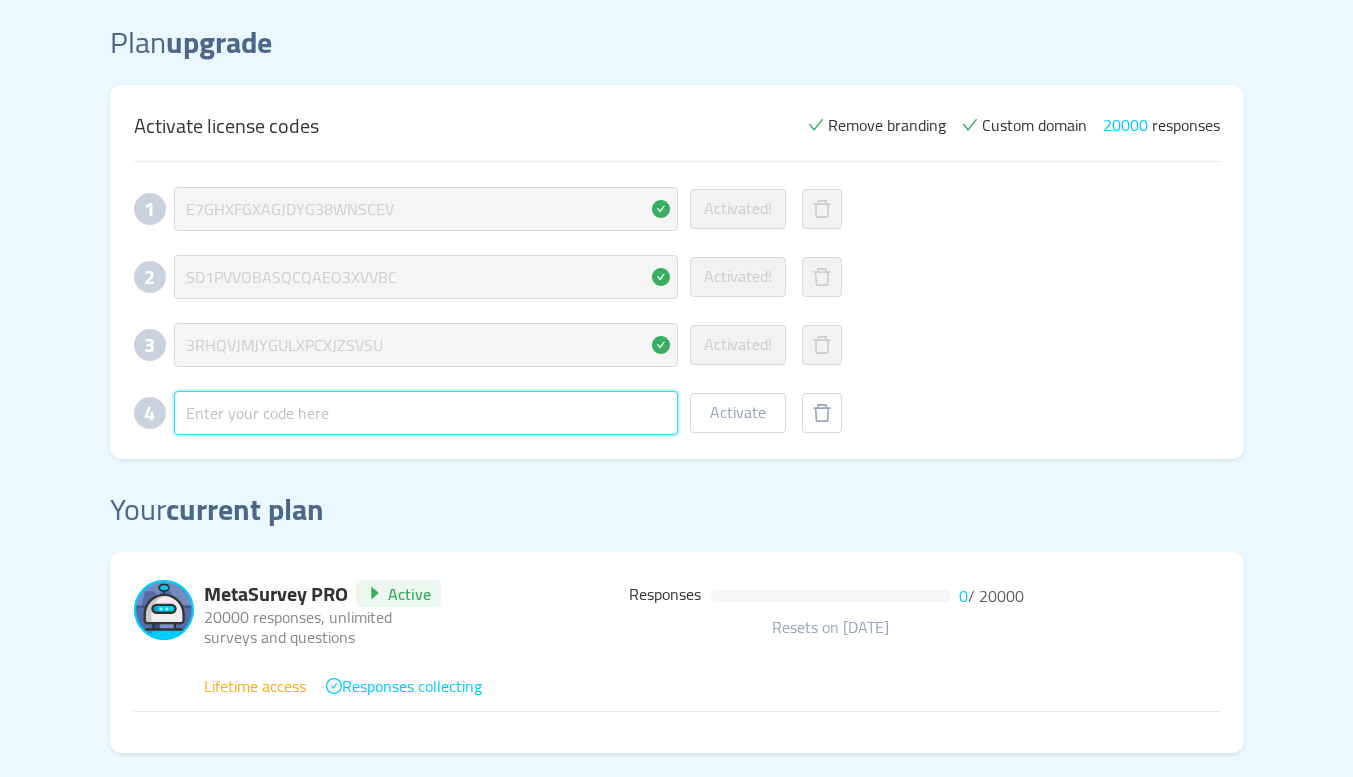 paste on "H3RPNTA2VUPDVGN33N3PCF" 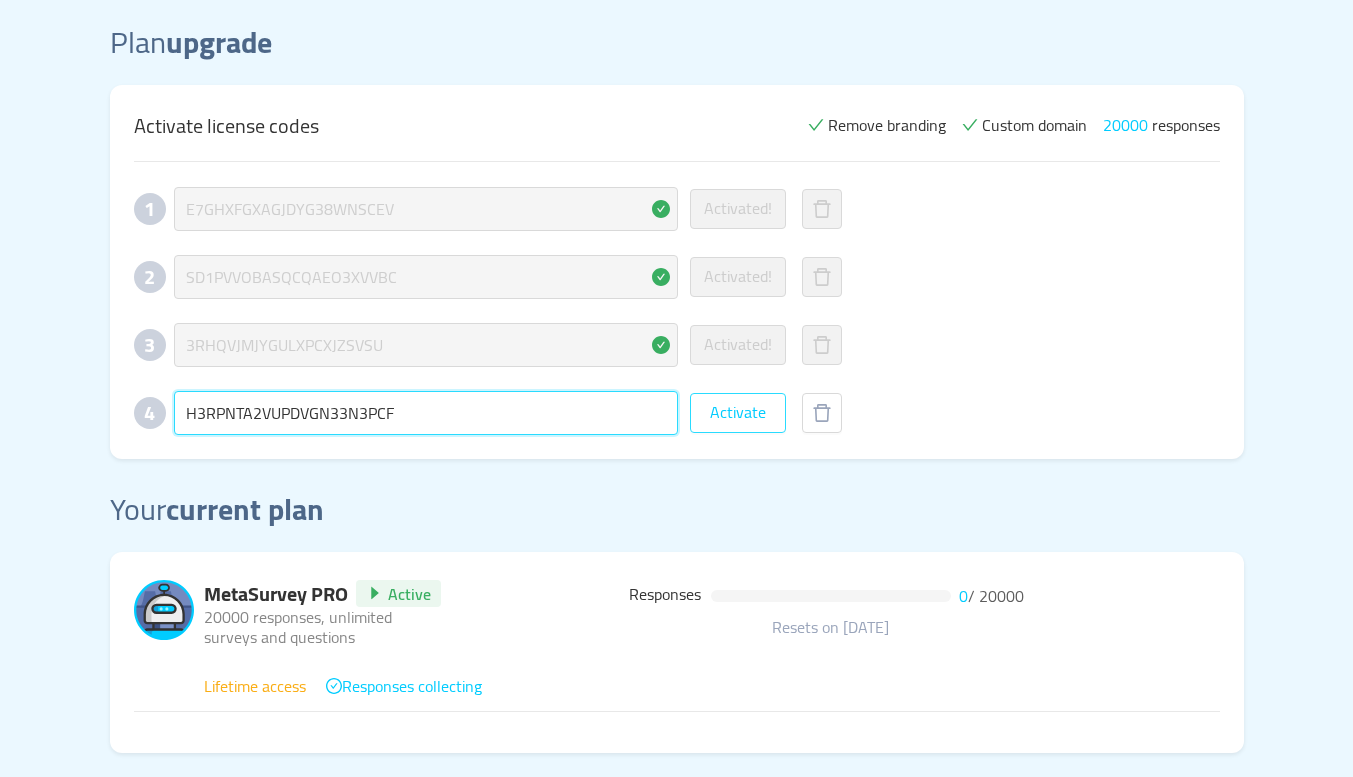 type on "H3RPNTA2VUPDVGN33N3PCF" 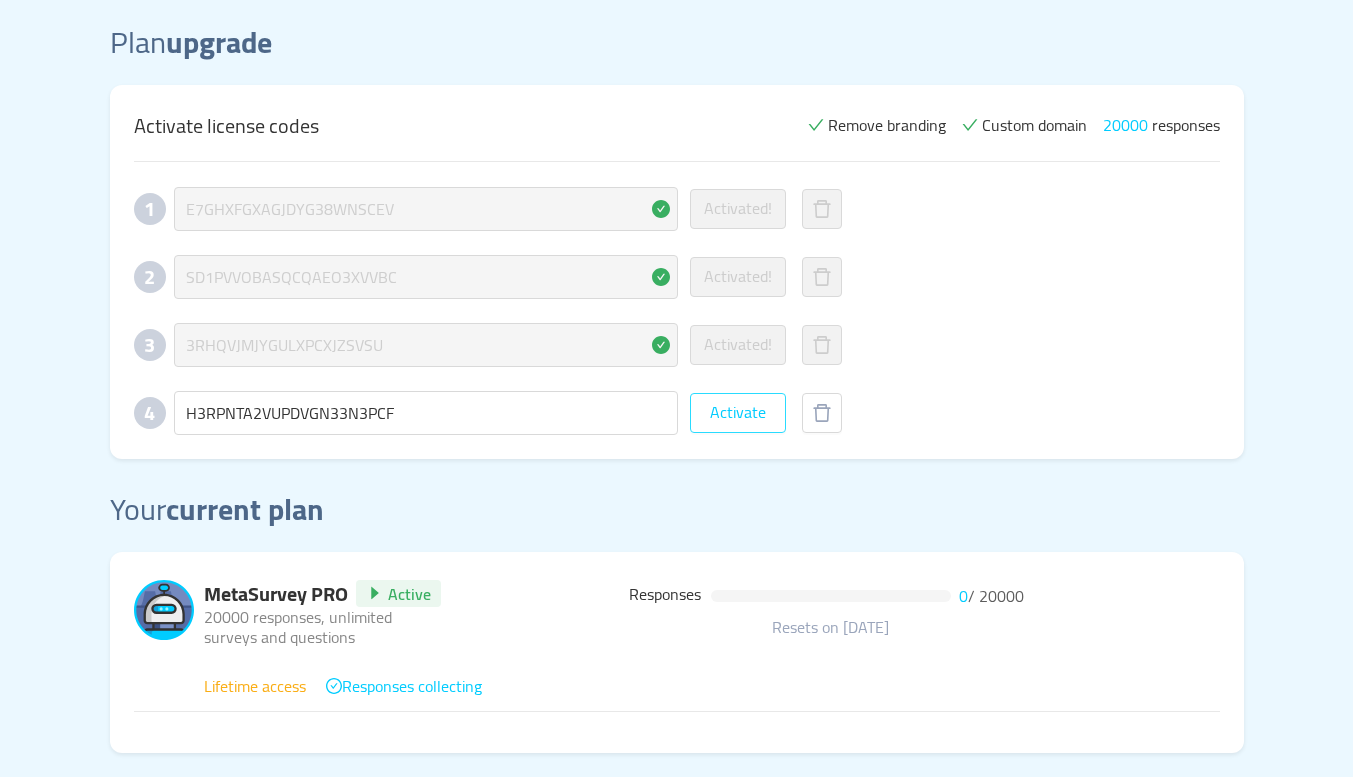 click on "Activate" at bounding box center [738, 413] 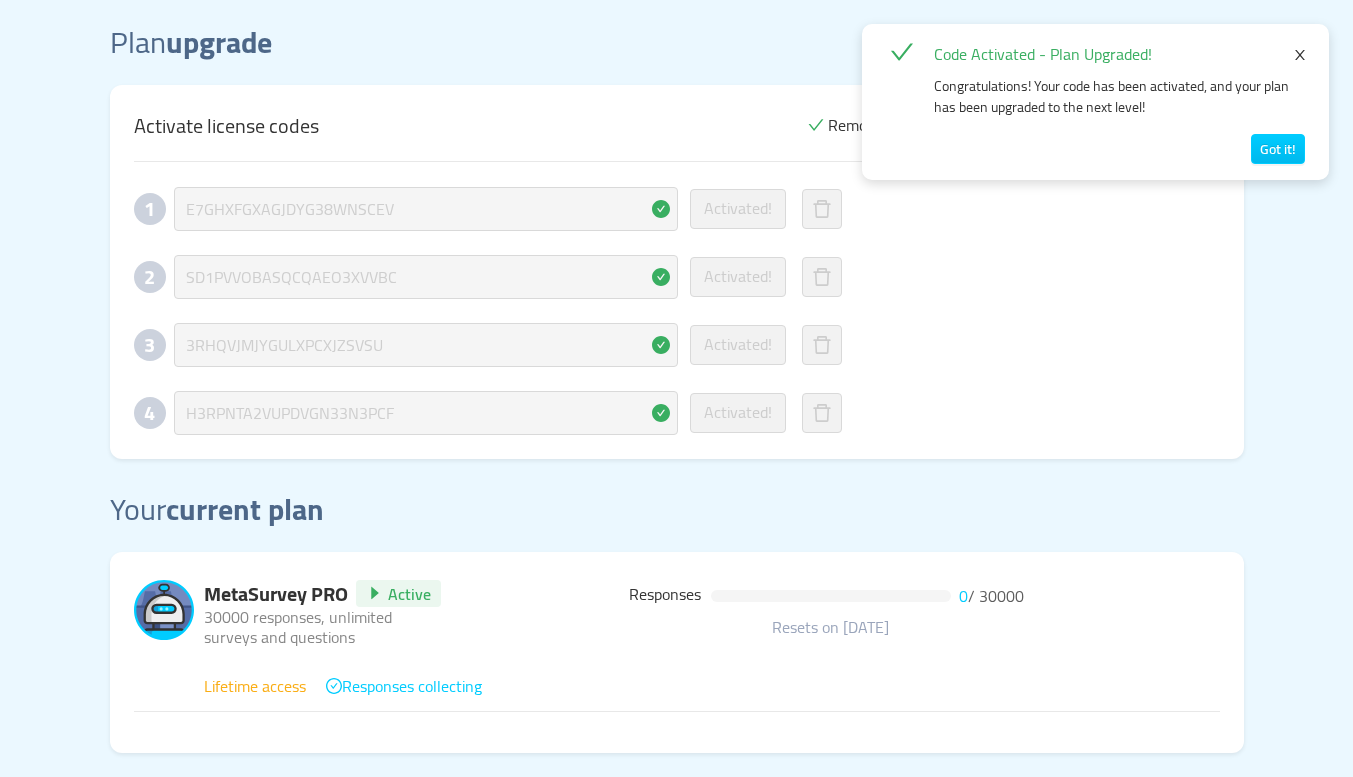 click 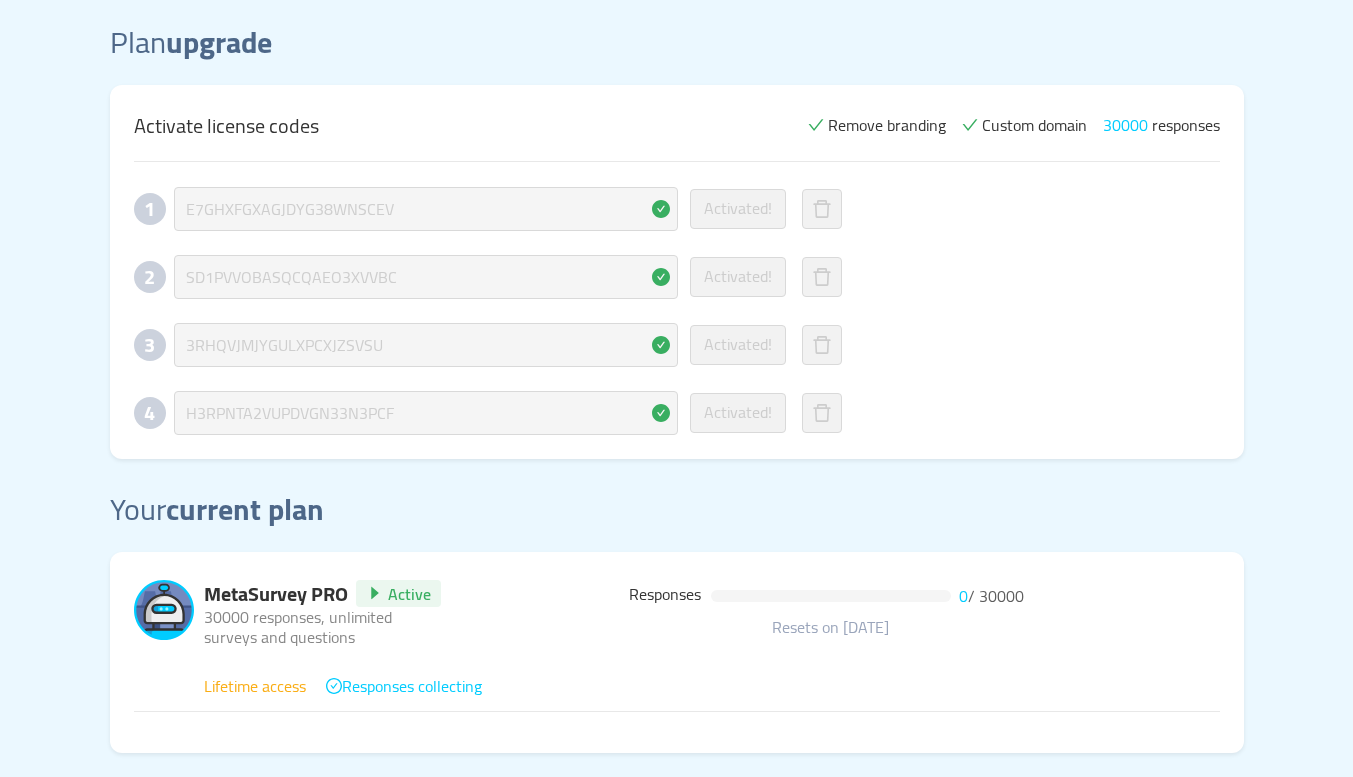 click on "Plan  upgrade  Activate license codes  Remove branding Custom domain 30000 responses 1 E7GHXFGXAGJDYG38WNSCEV Activated! 2 SD1PVVOBASQCQAEO3XVVBC Activated! 3 3RHQVJMJYGULXPCXJZSVSU Activated! 4 H3RPNTA2VUPDVGN33N3PCF Activated! Add code  Your  current plan MetaSurvey PRO Active 30000 responses, unlimited surveys and questions Responses 0  / 30000  Resets on [DATE]  Lifetime access  Responses collecting" at bounding box center (677, 424) 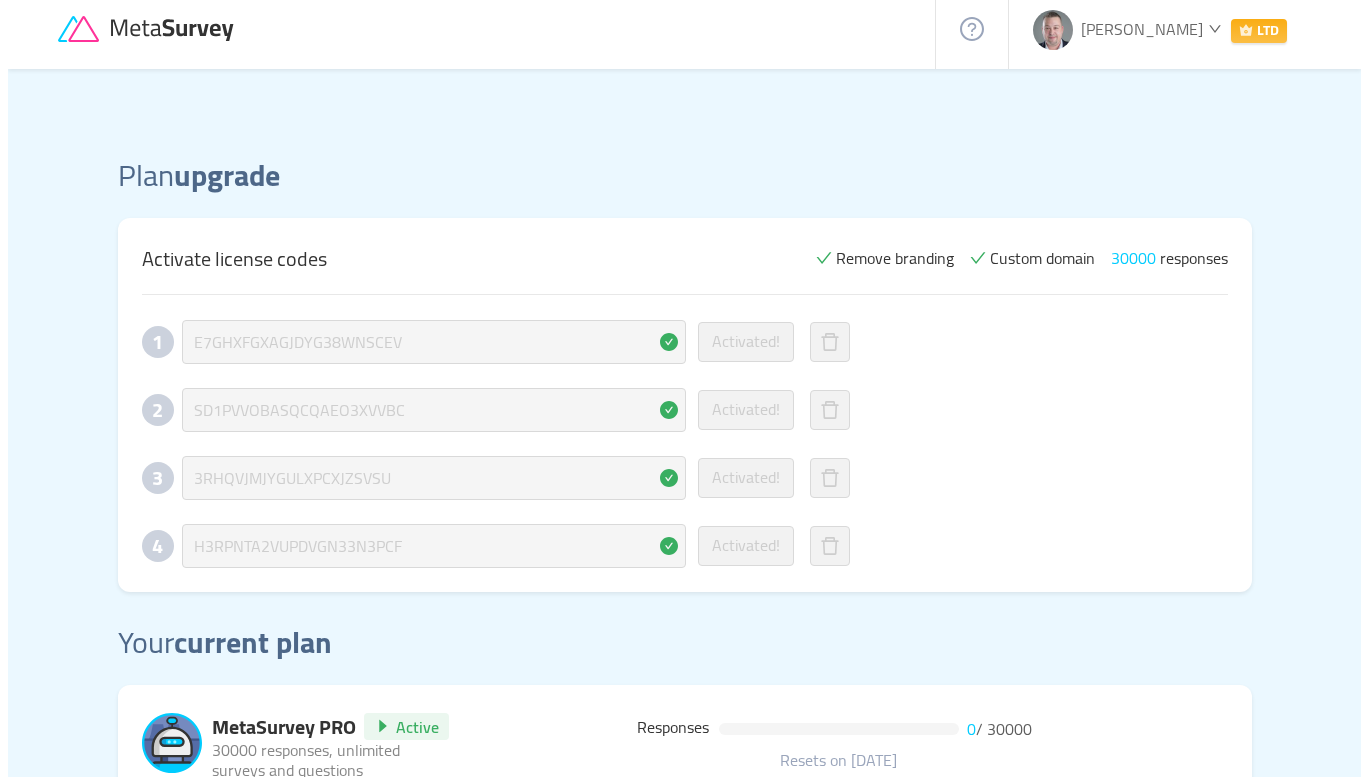 scroll, scrollTop: 0, scrollLeft: 0, axis: both 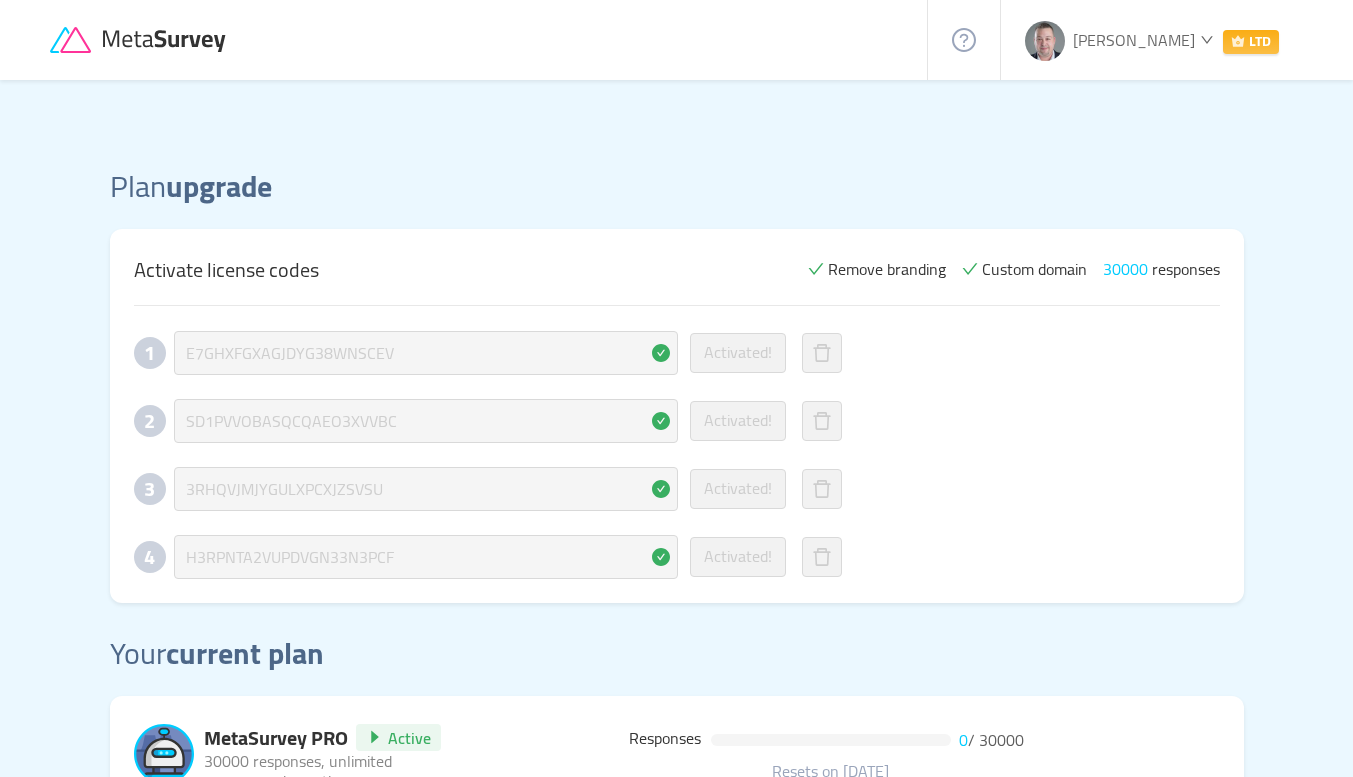 click 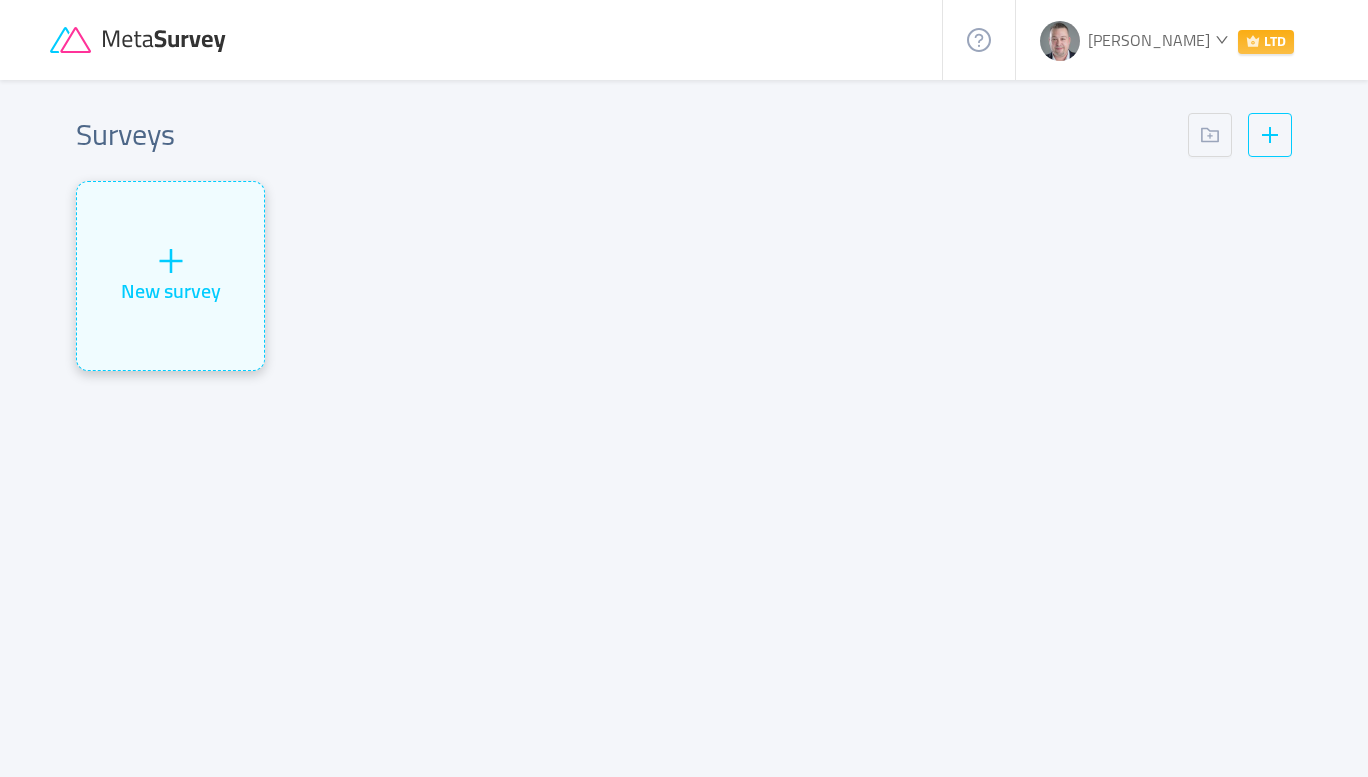 click 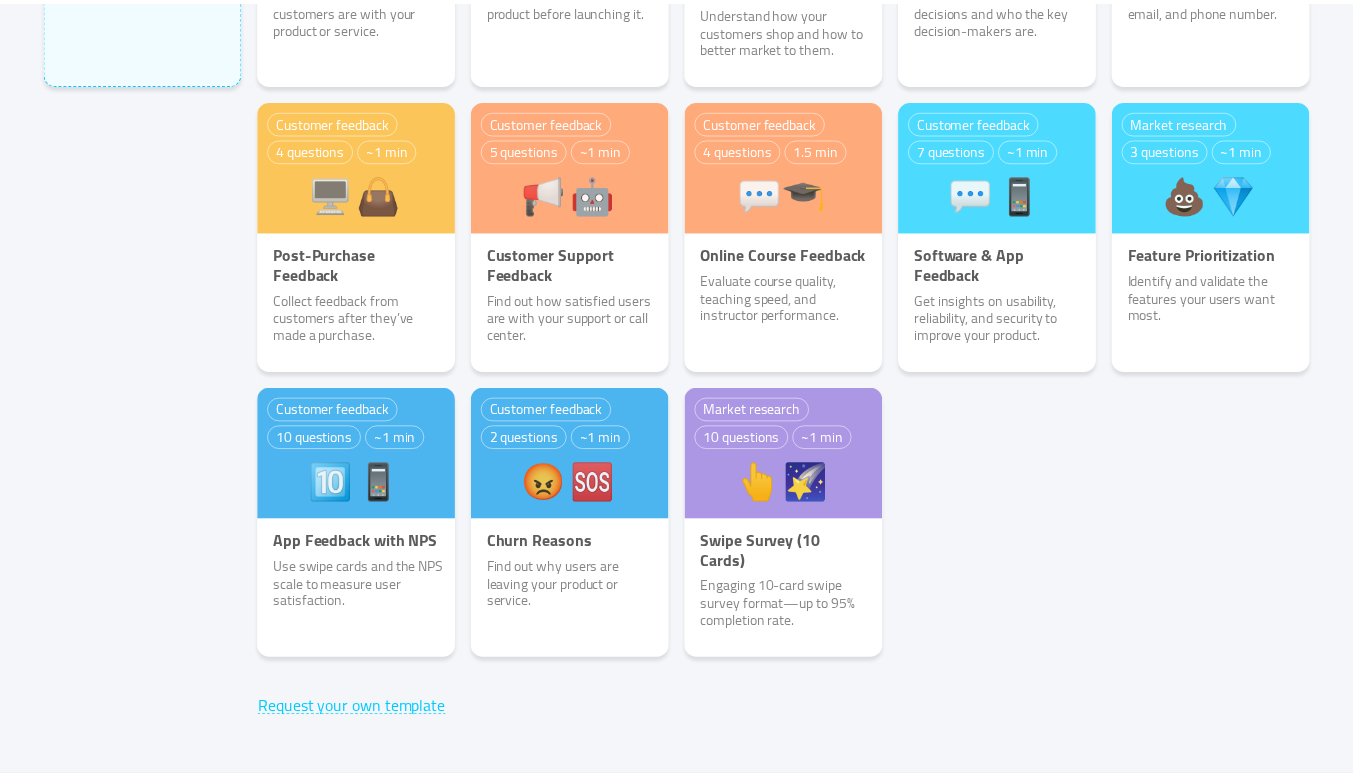 scroll, scrollTop: 366, scrollLeft: 0, axis: vertical 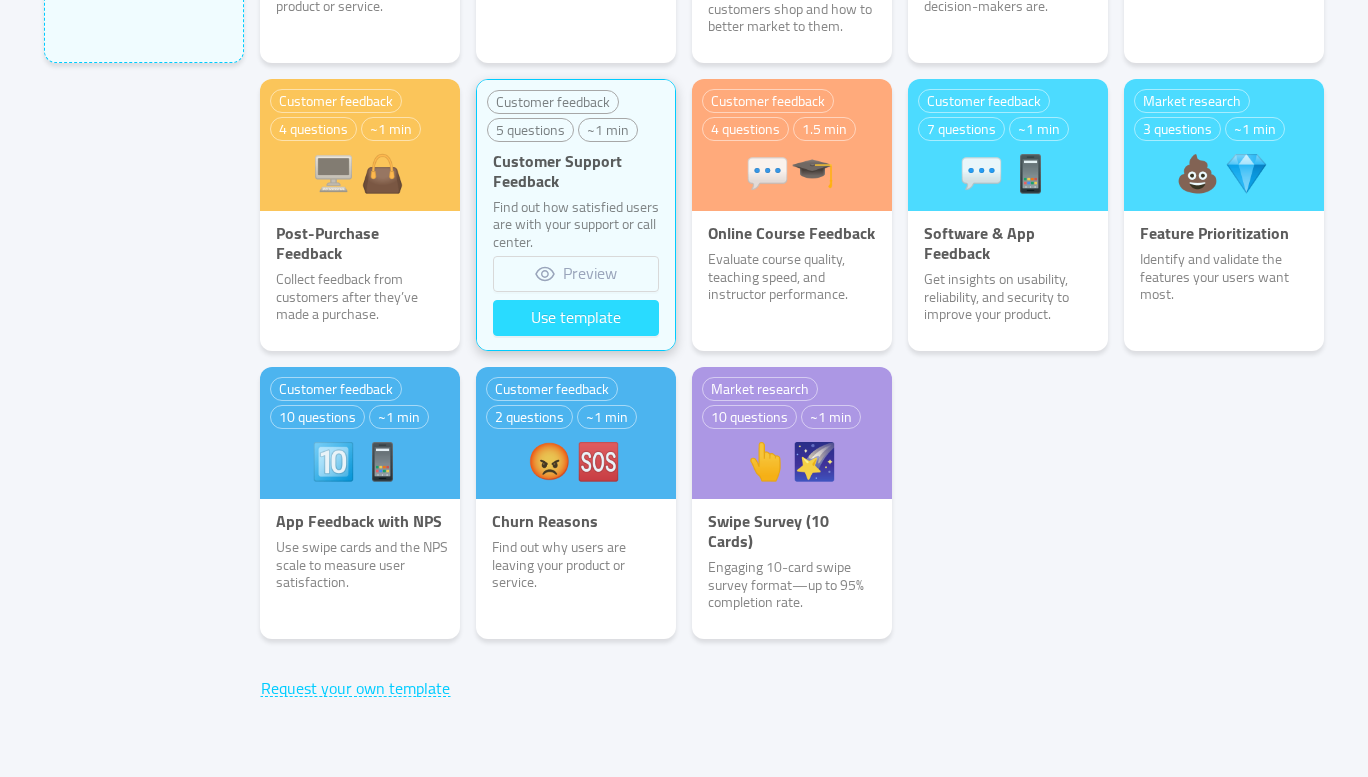 click on "Use template" at bounding box center (576, 318) 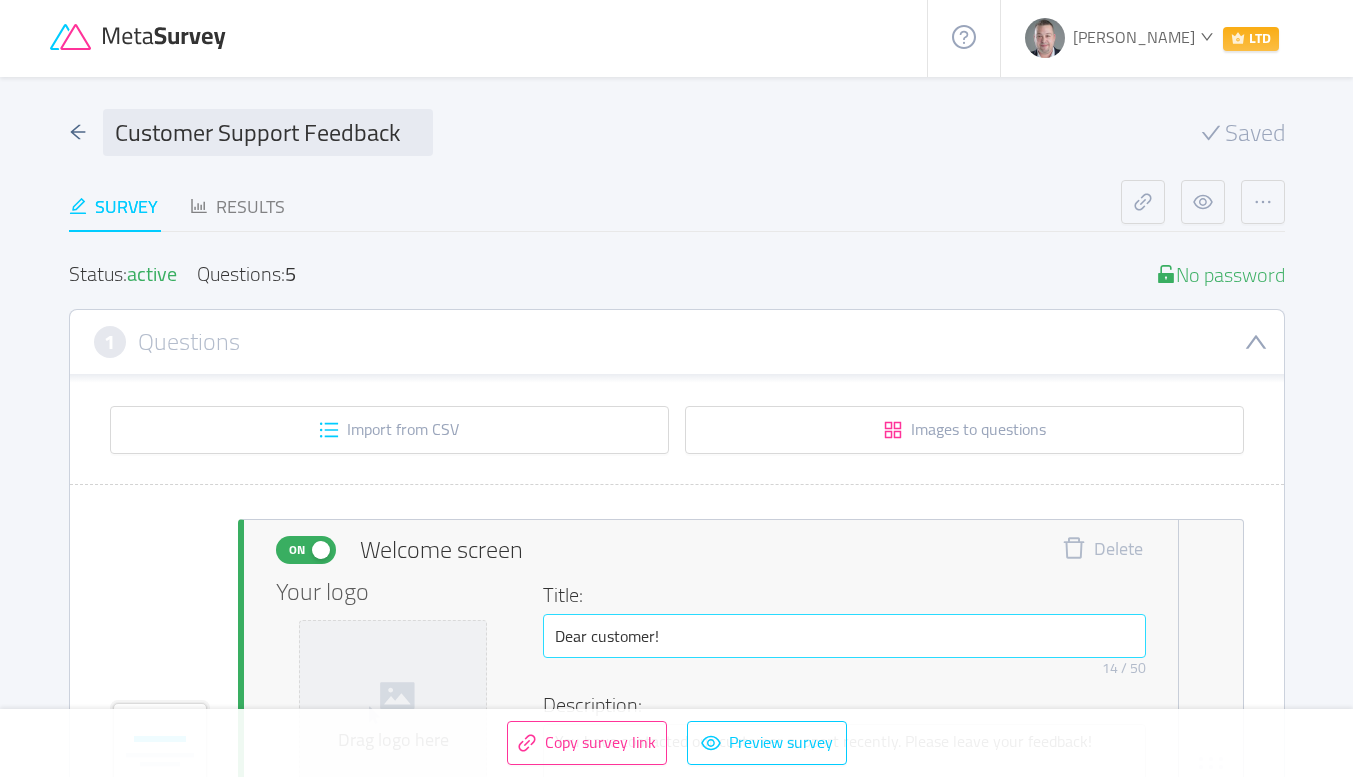 scroll, scrollTop: 0, scrollLeft: 0, axis: both 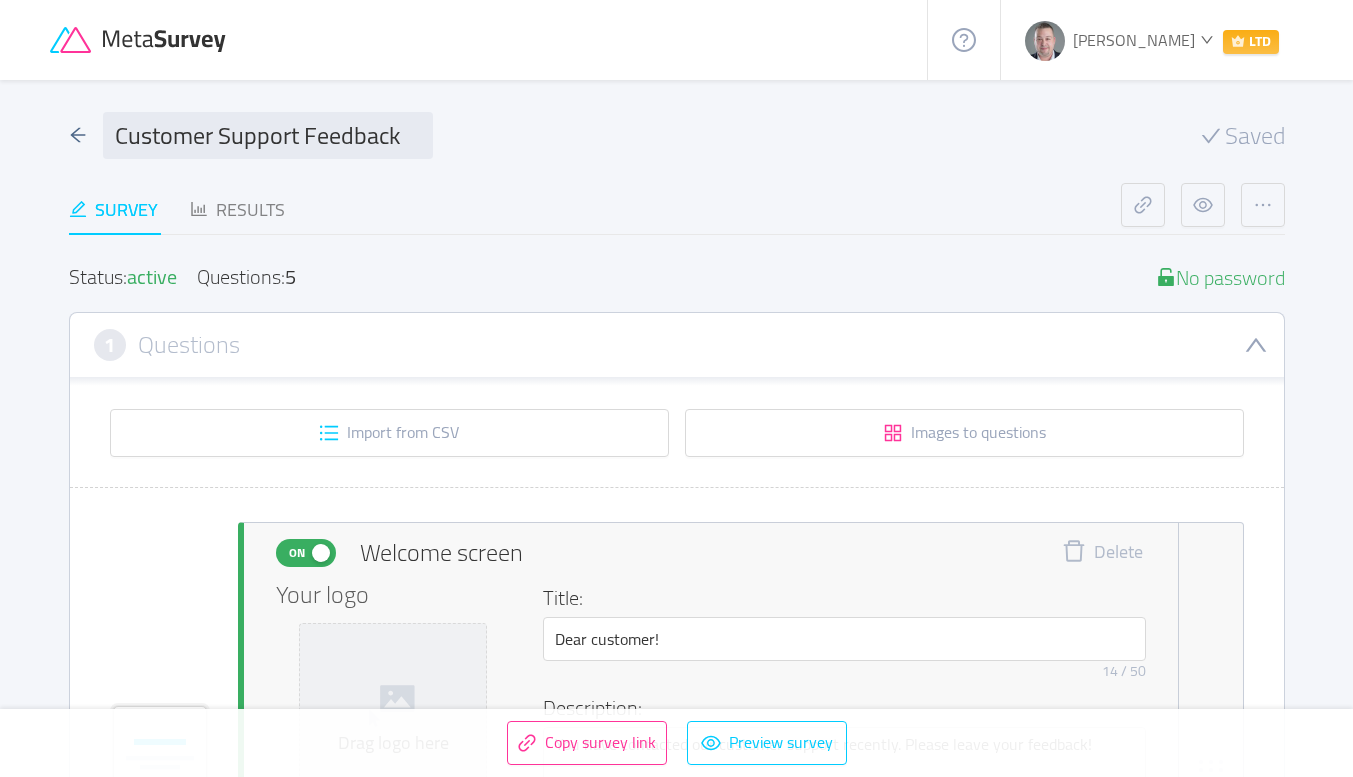 click on "[PERSON_NAME]" at bounding box center (1134, 40) 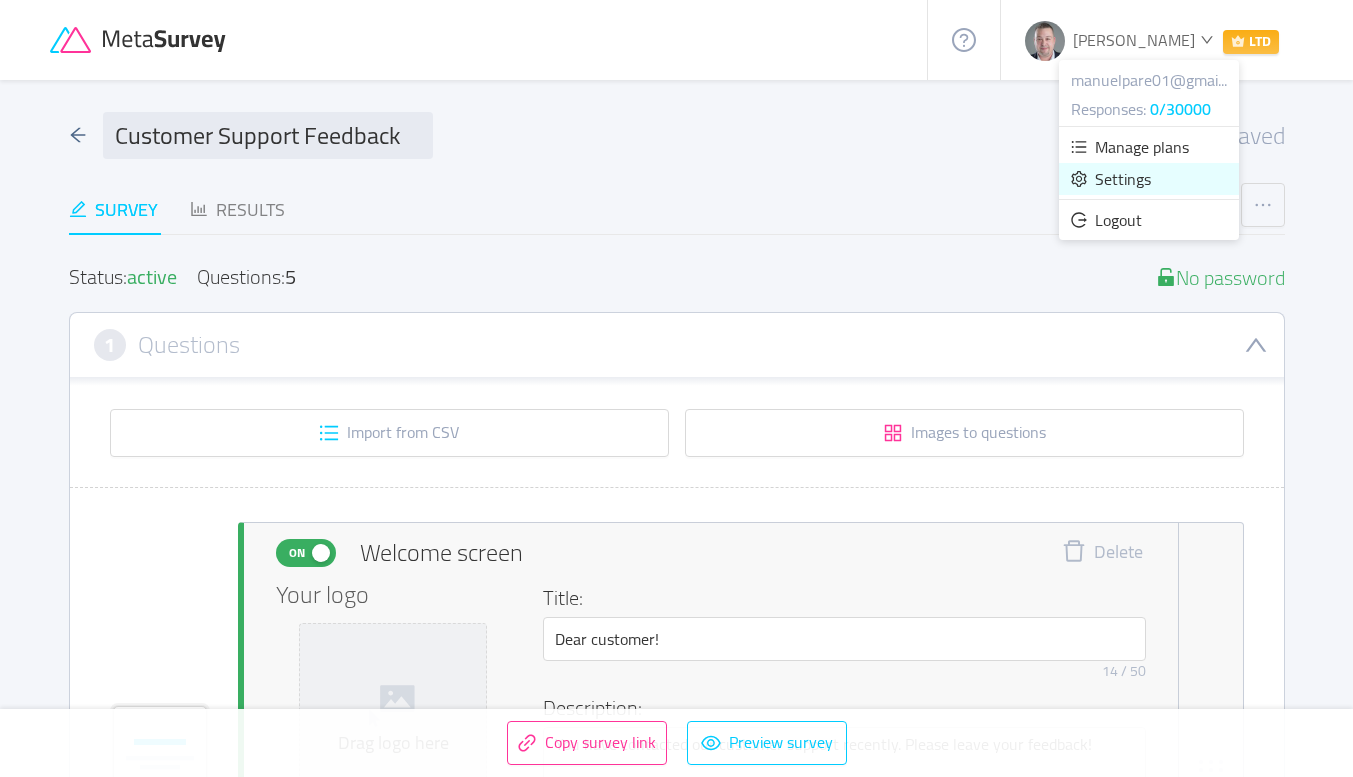 click on "Settings" at bounding box center (1123, 179) 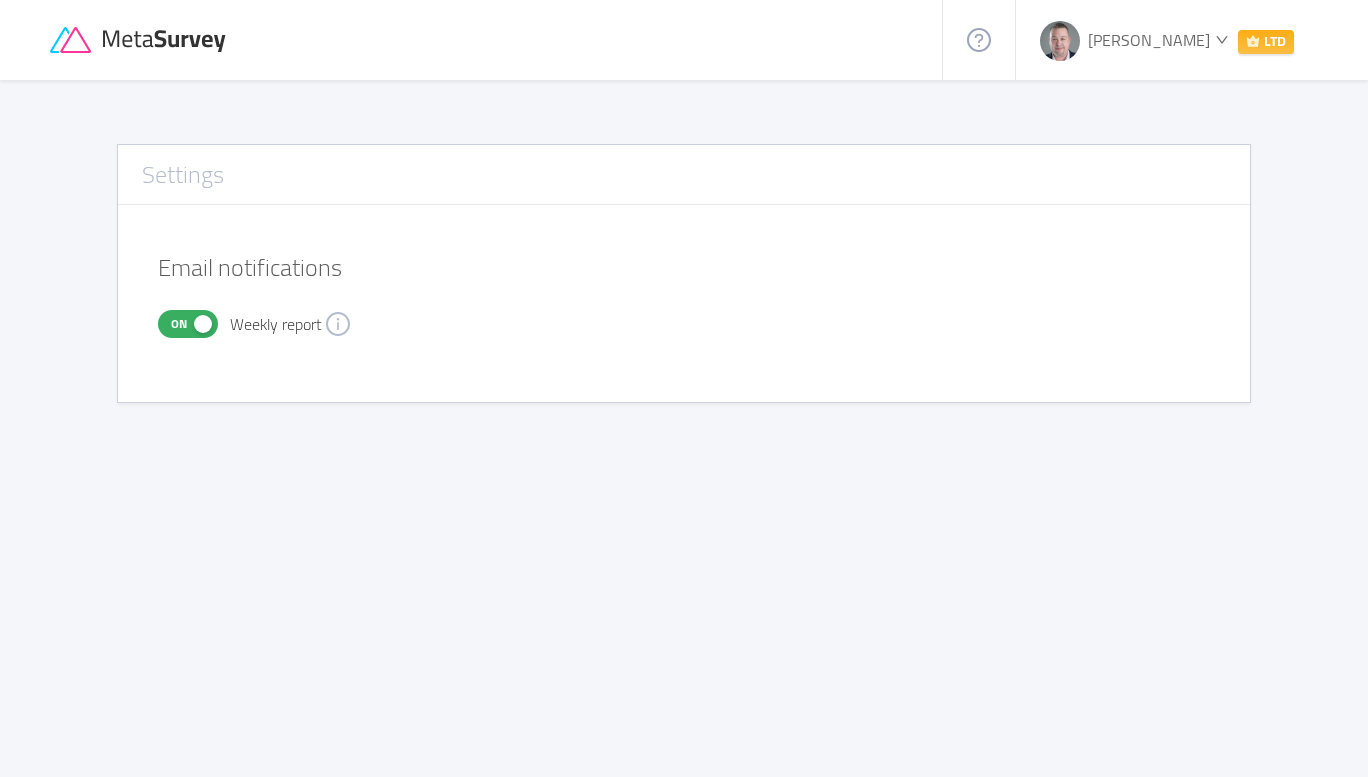 click on "[PERSON_NAME]" at bounding box center (1149, 40) 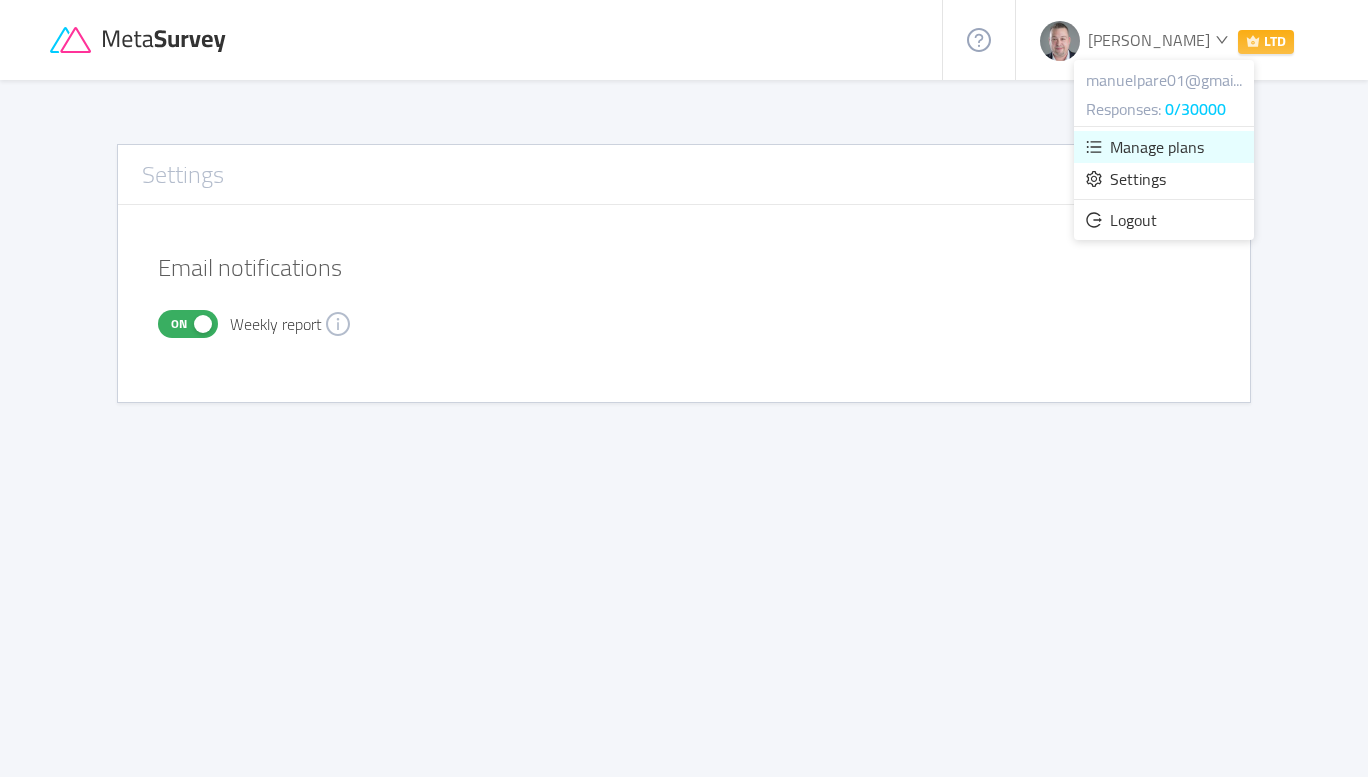 click on "Manage plans" at bounding box center (1157, 147) 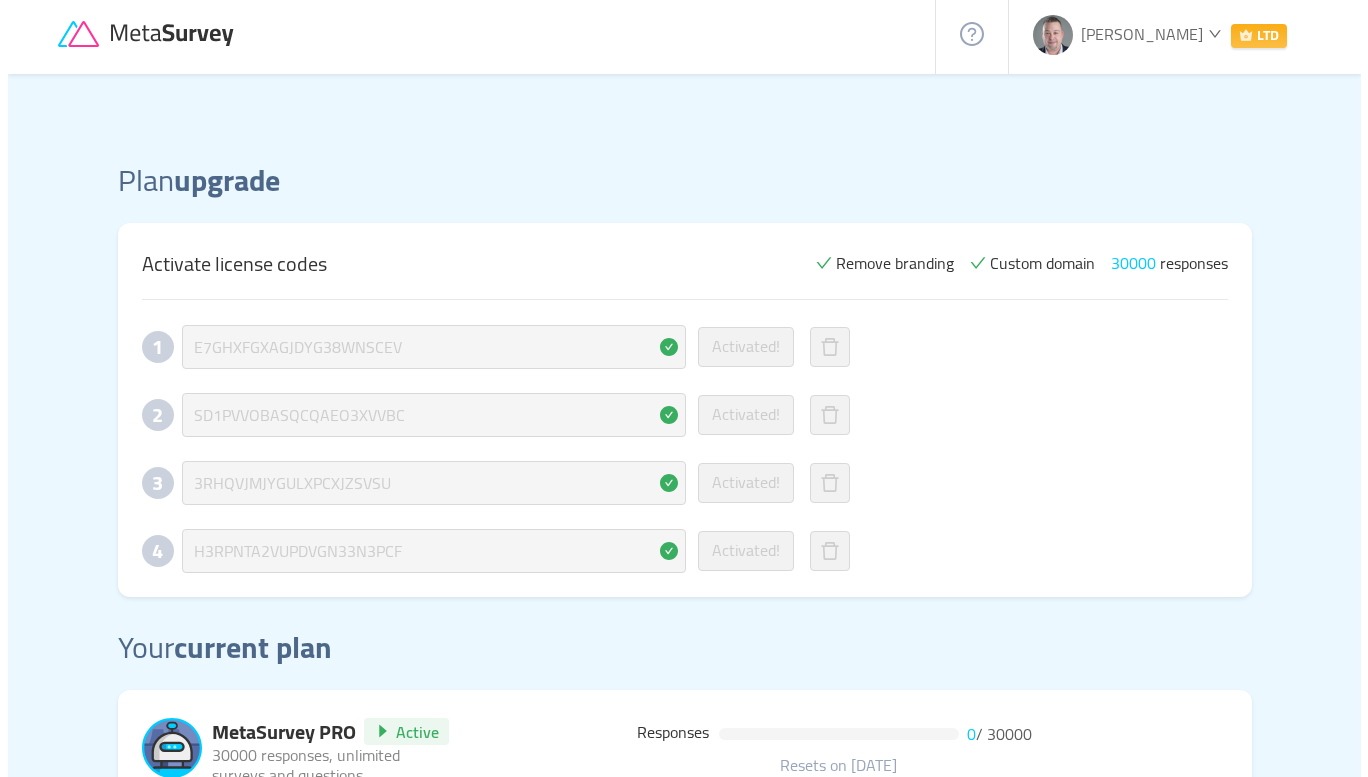 scroll, scrollTop: 0, scrollLeft: 0, axis: both 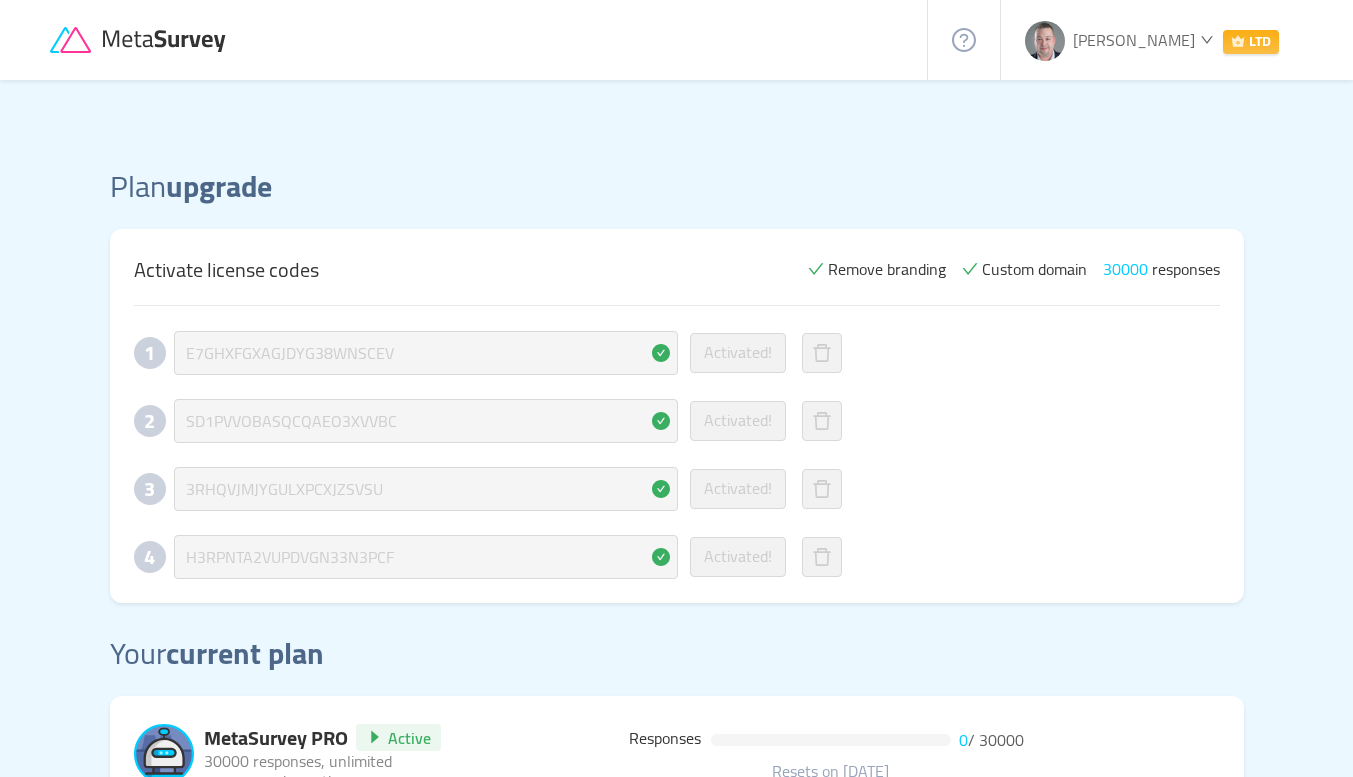 click 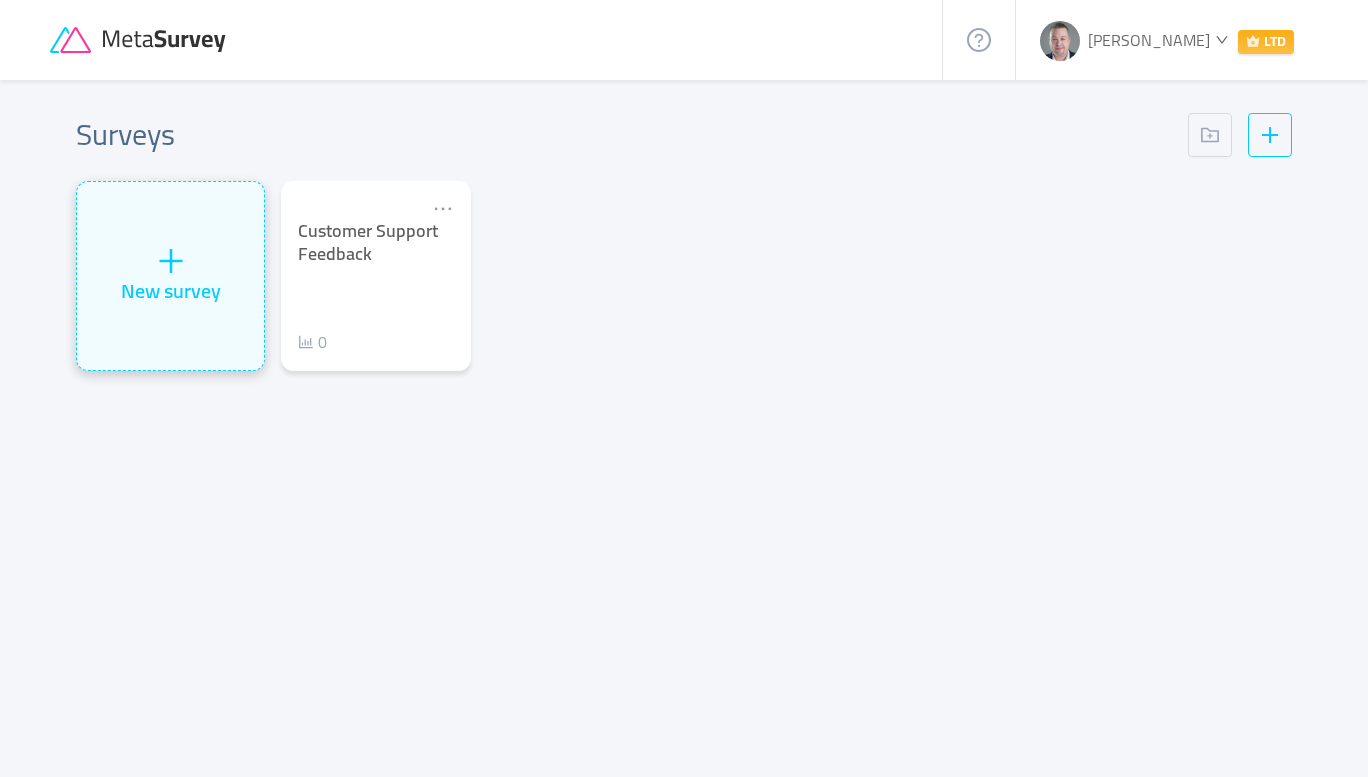 click 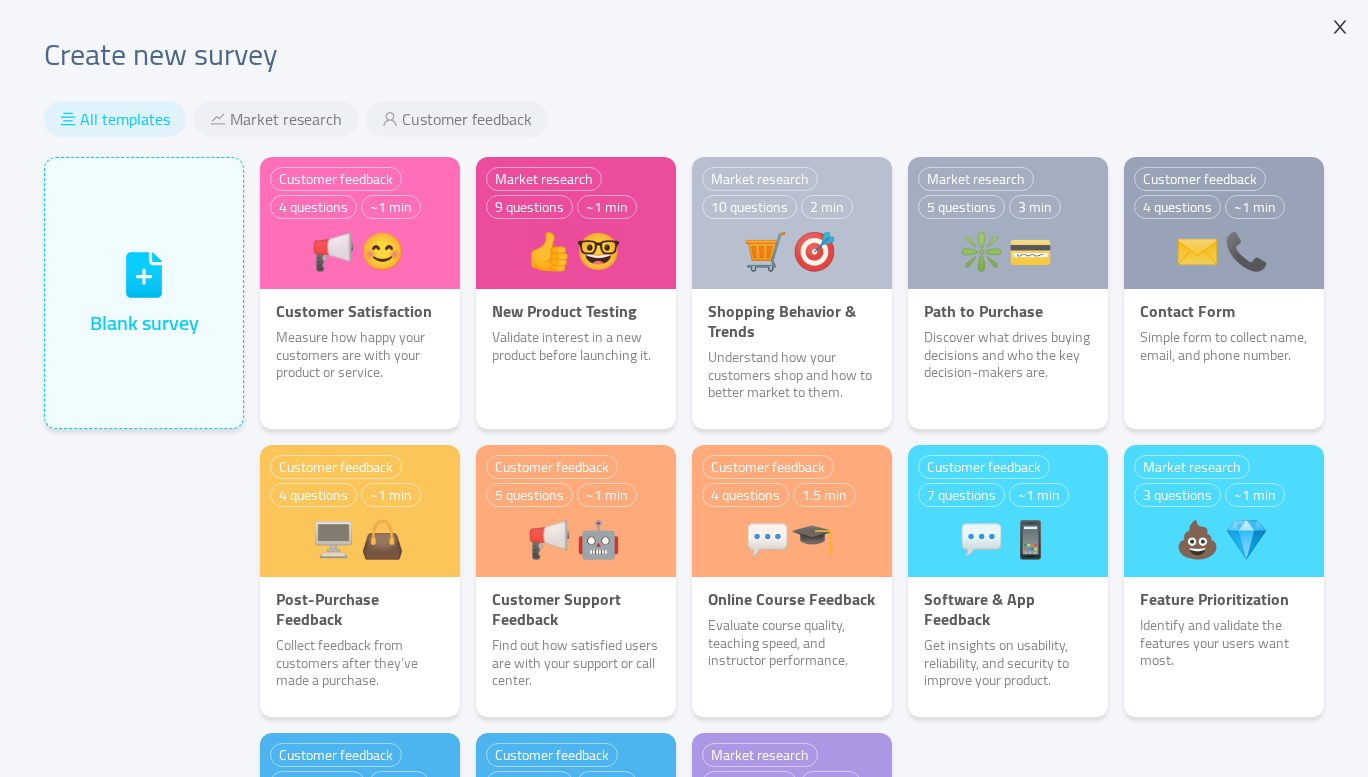 click 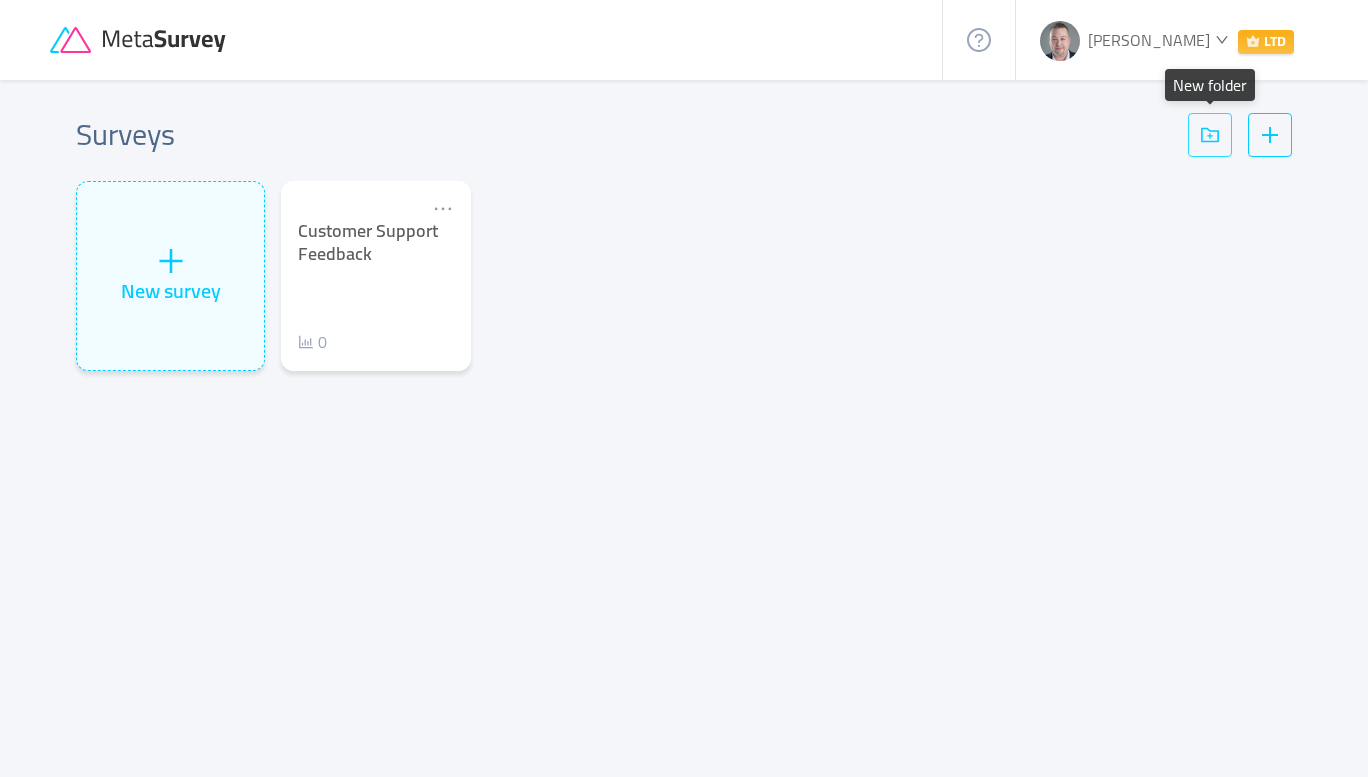 click at bounding box center [1210, 135] 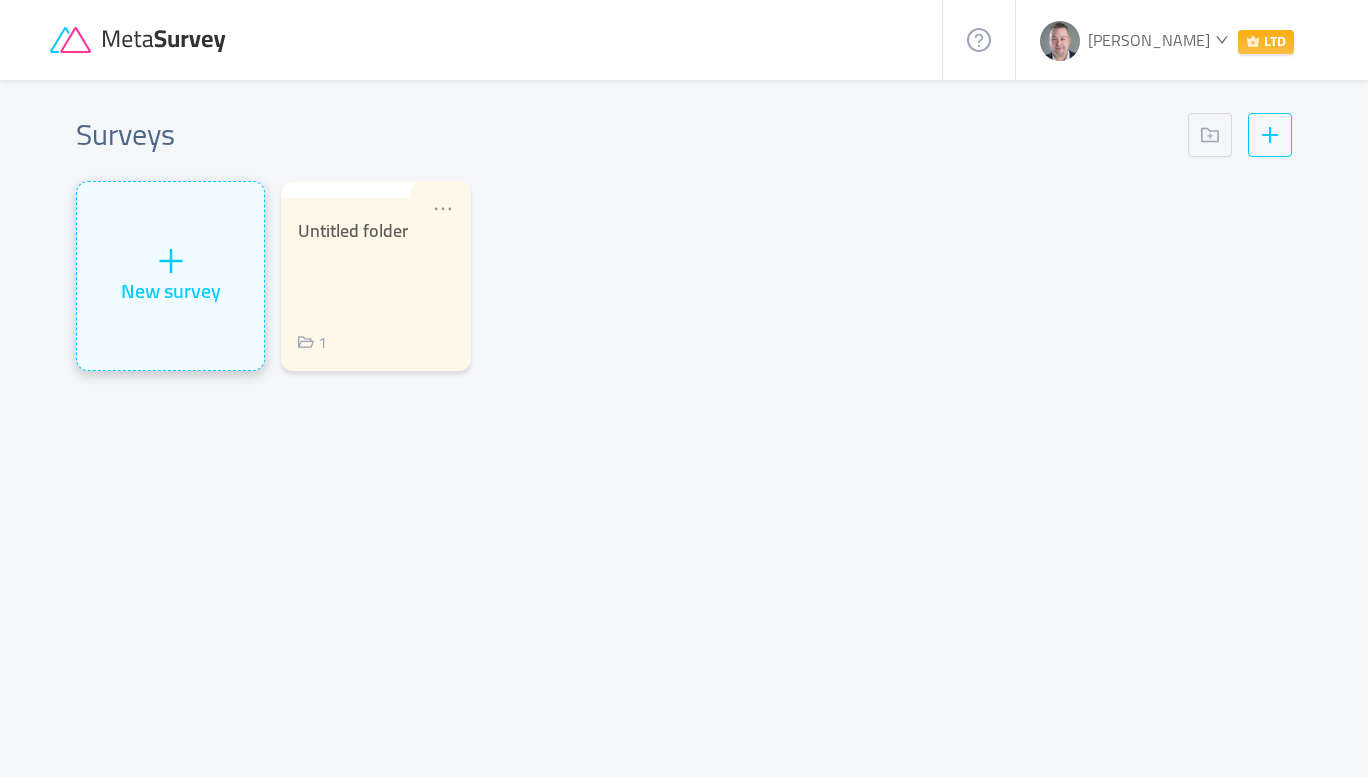 click 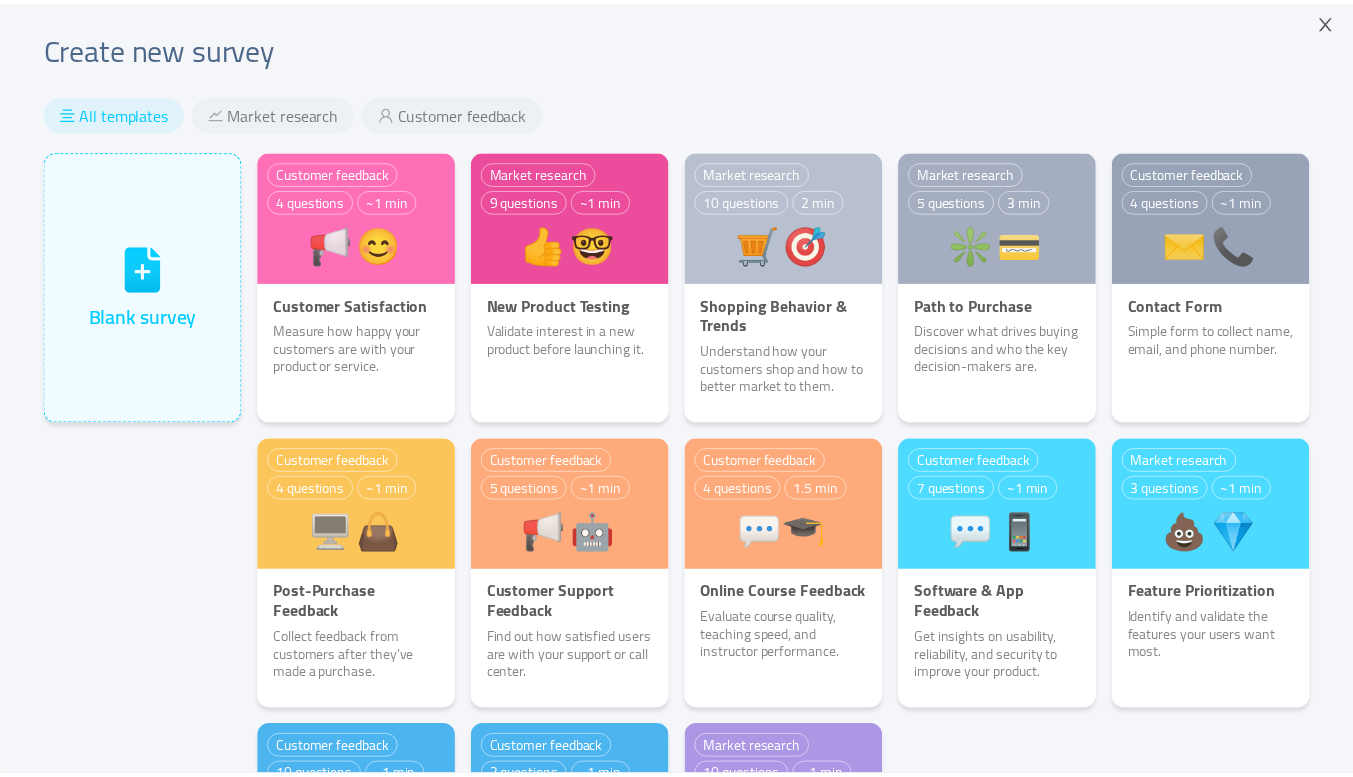scroll, scrollTop: 0, scrollLeft: 0, axis: both 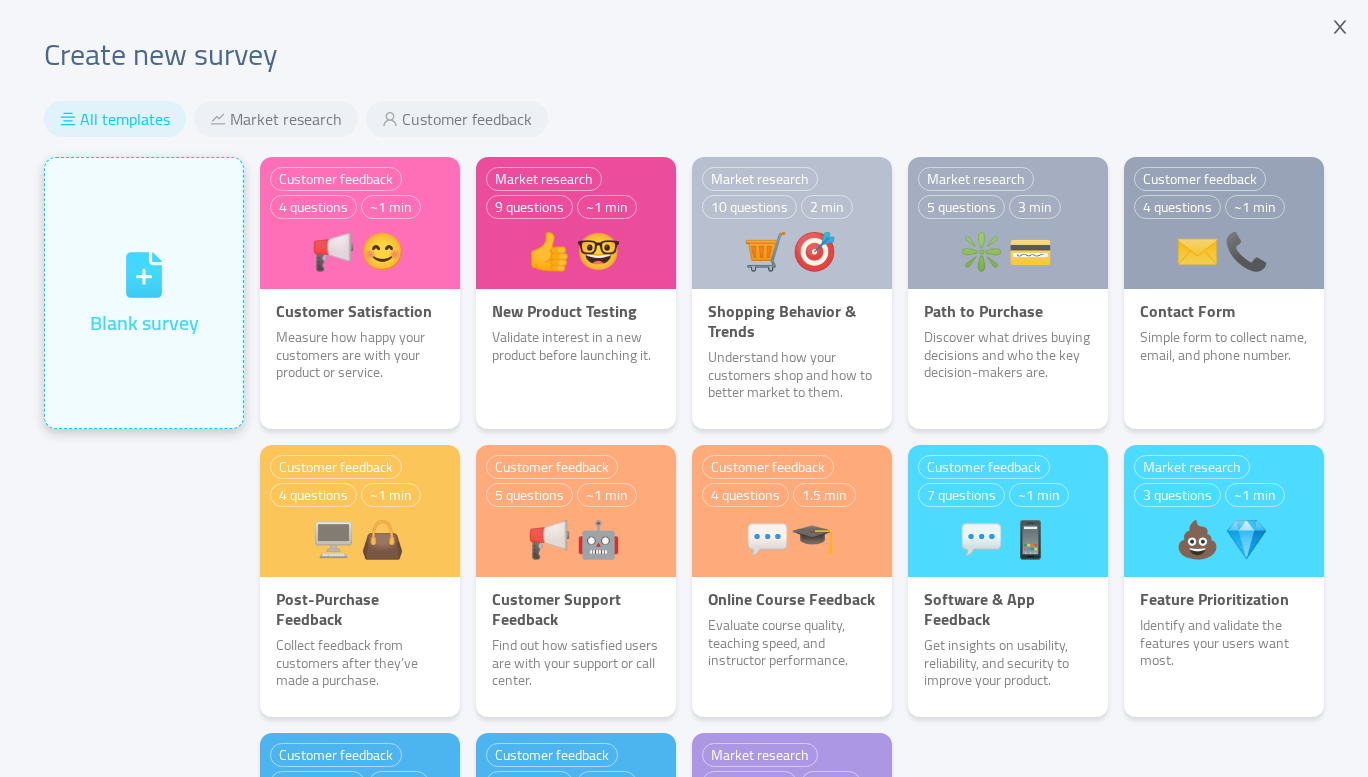 click 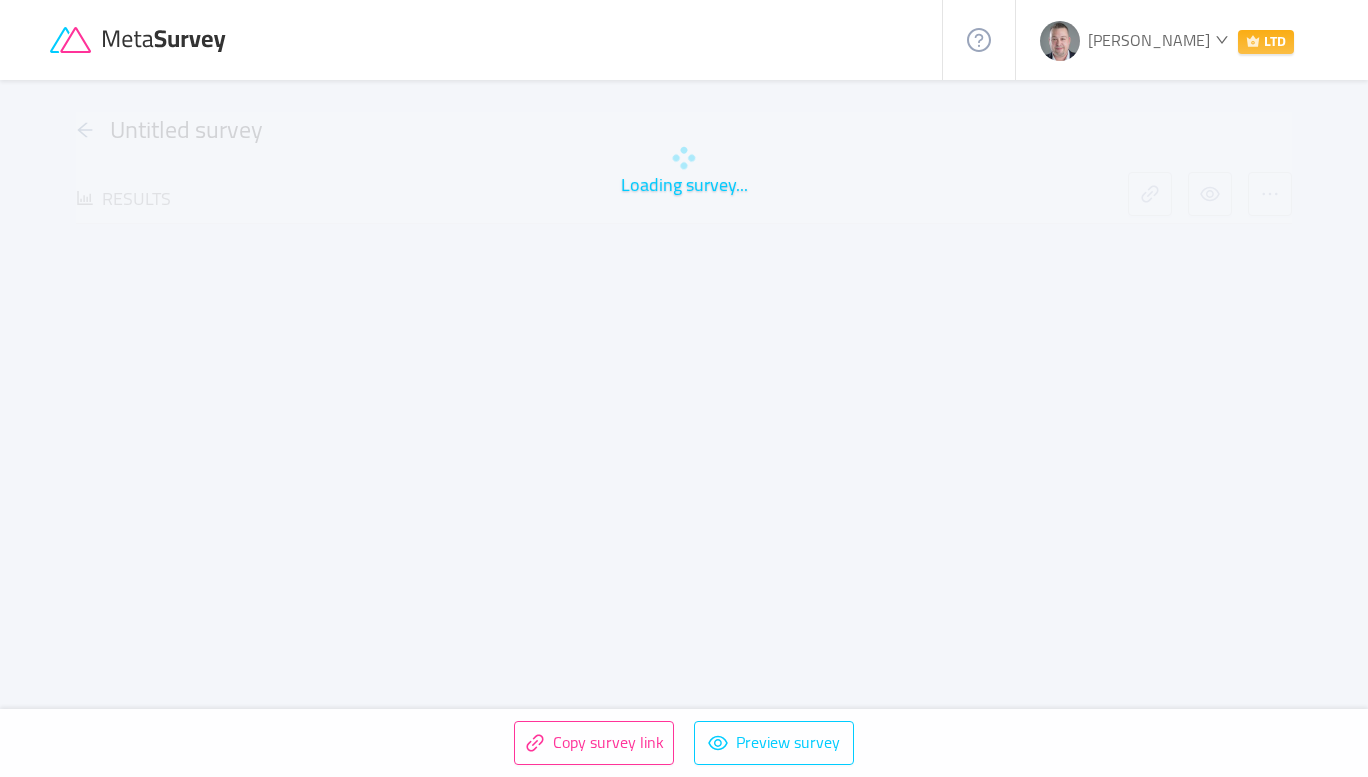 type 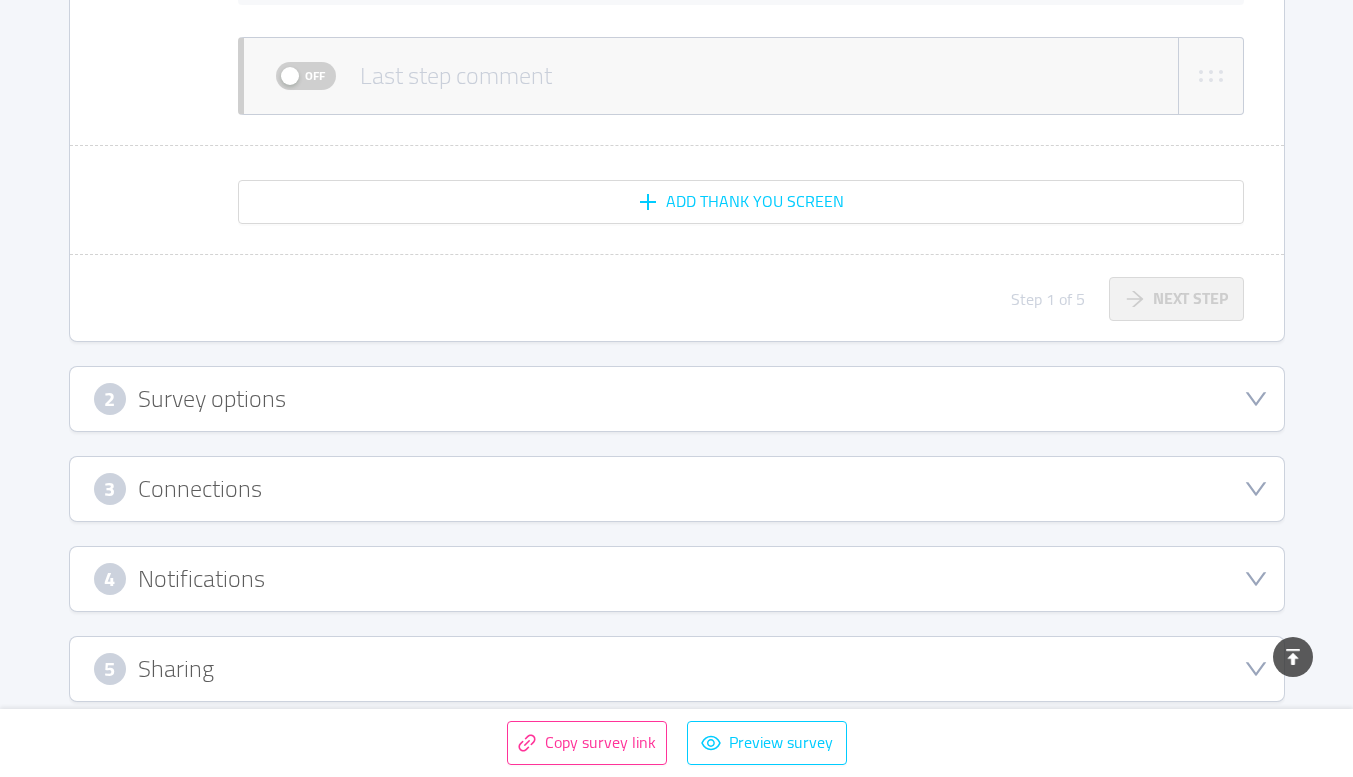 scroll, scrollTop: 941, scrollLeft: 0, axis: vertical 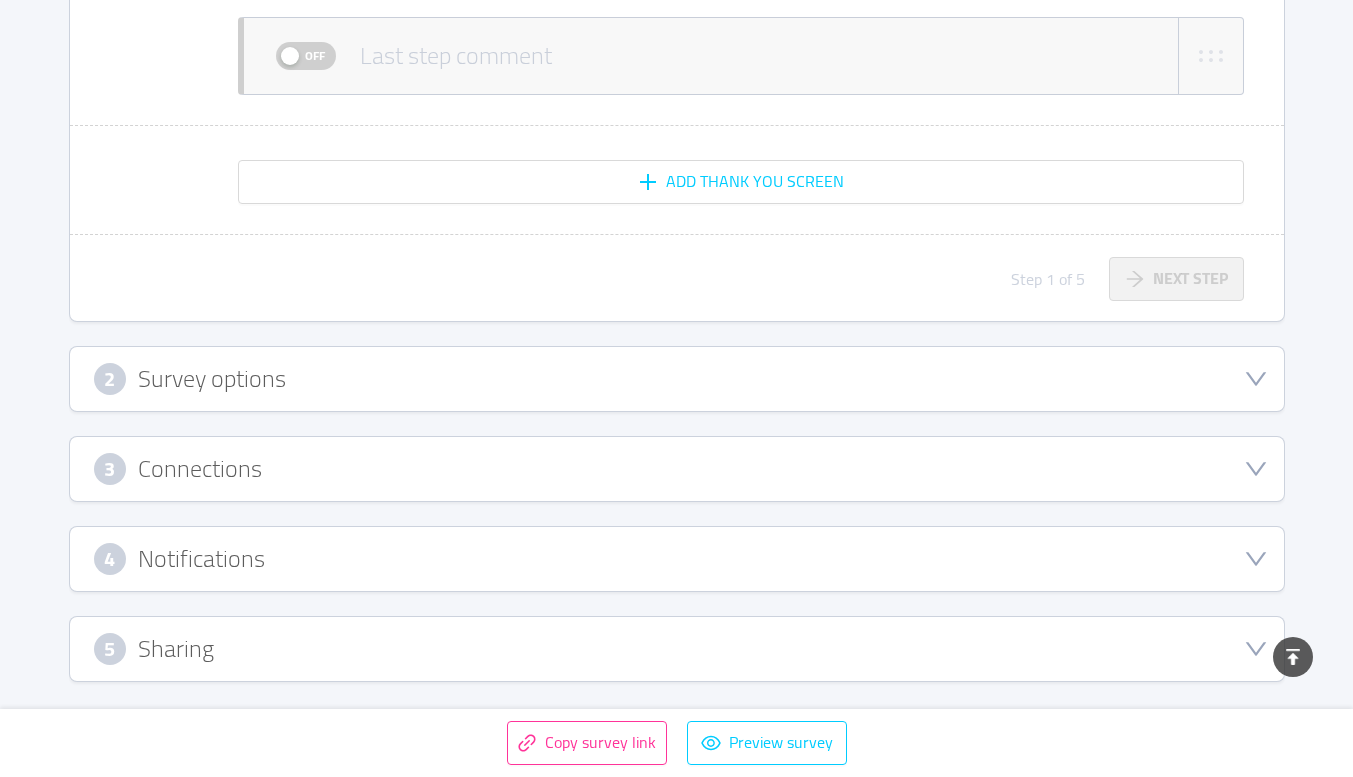 click on "2  Survey options" at bounding box center (677, 379) 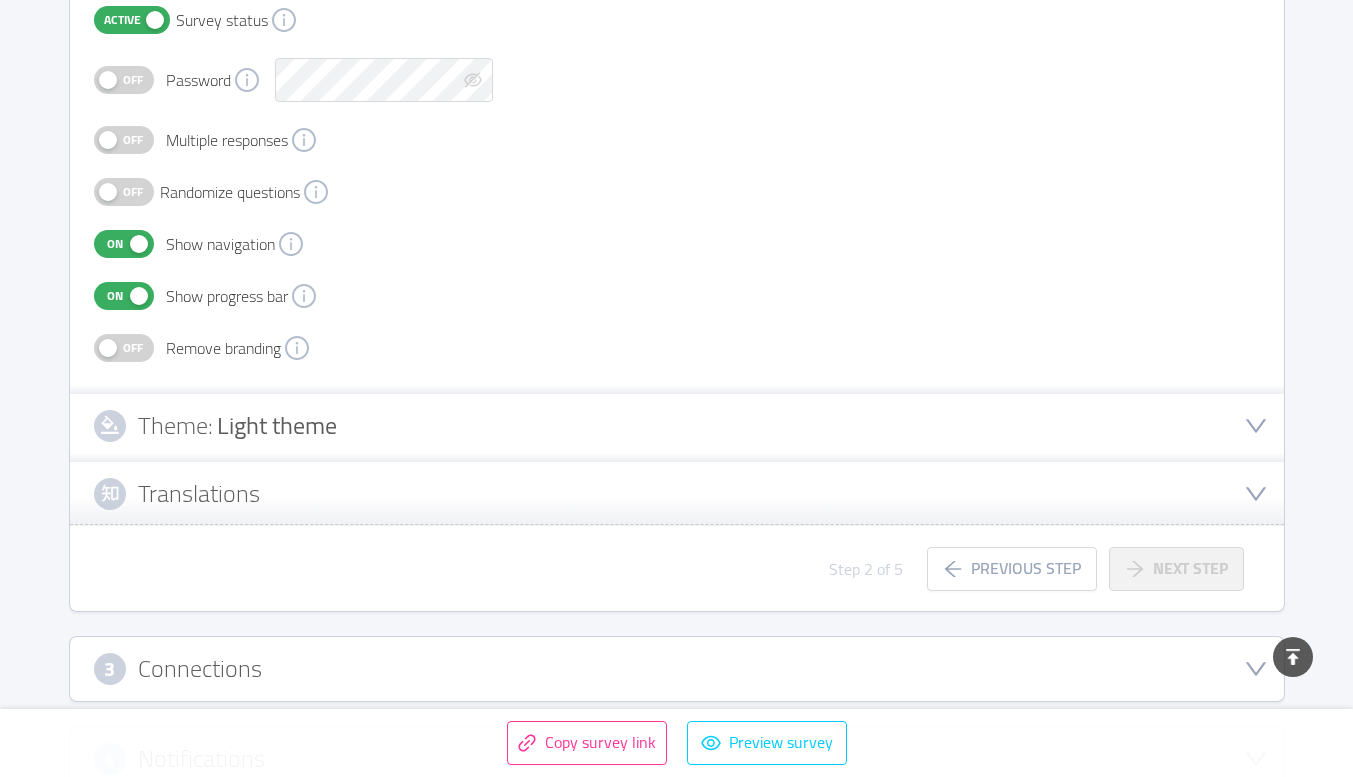 scroll, scrollTop: 393, scrollLeft: 0, axis: vertical 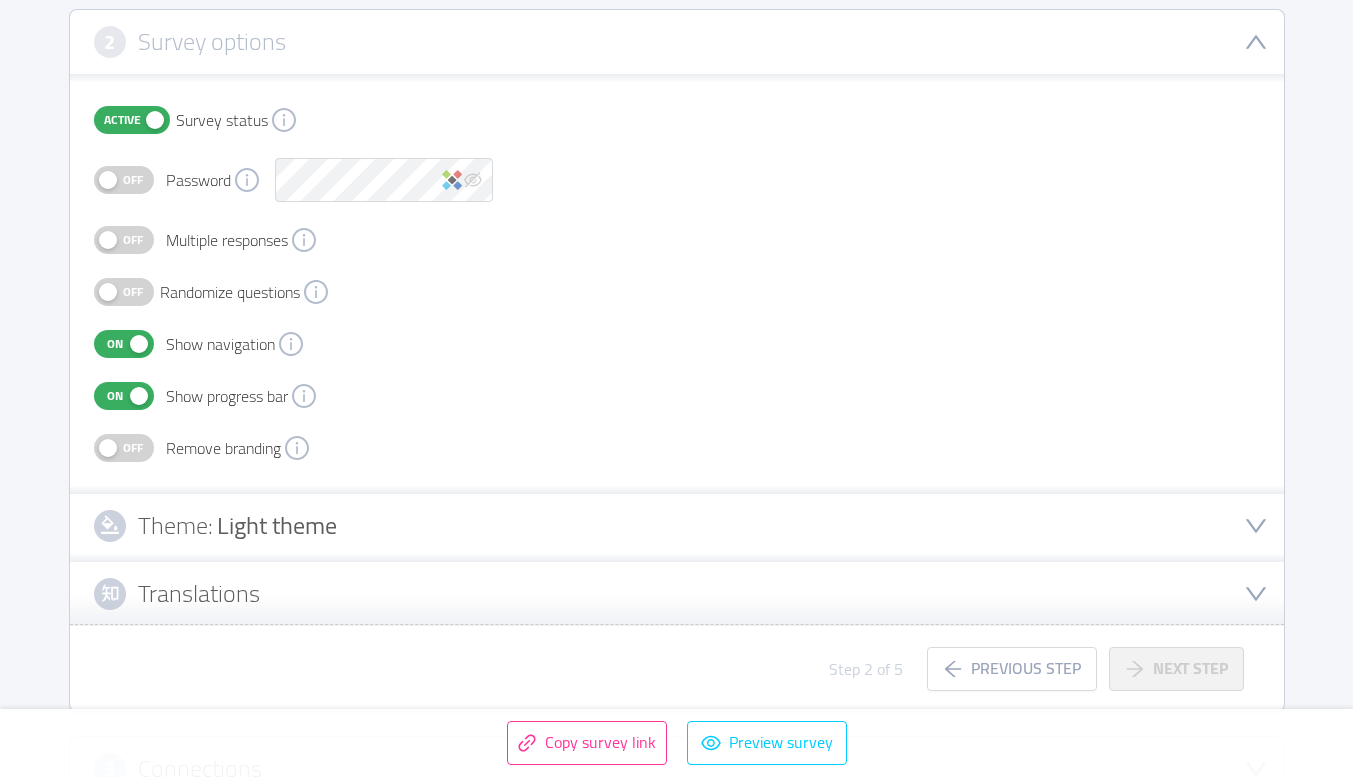 click on "Theme: Light theme" at bounding box center (677, 526) 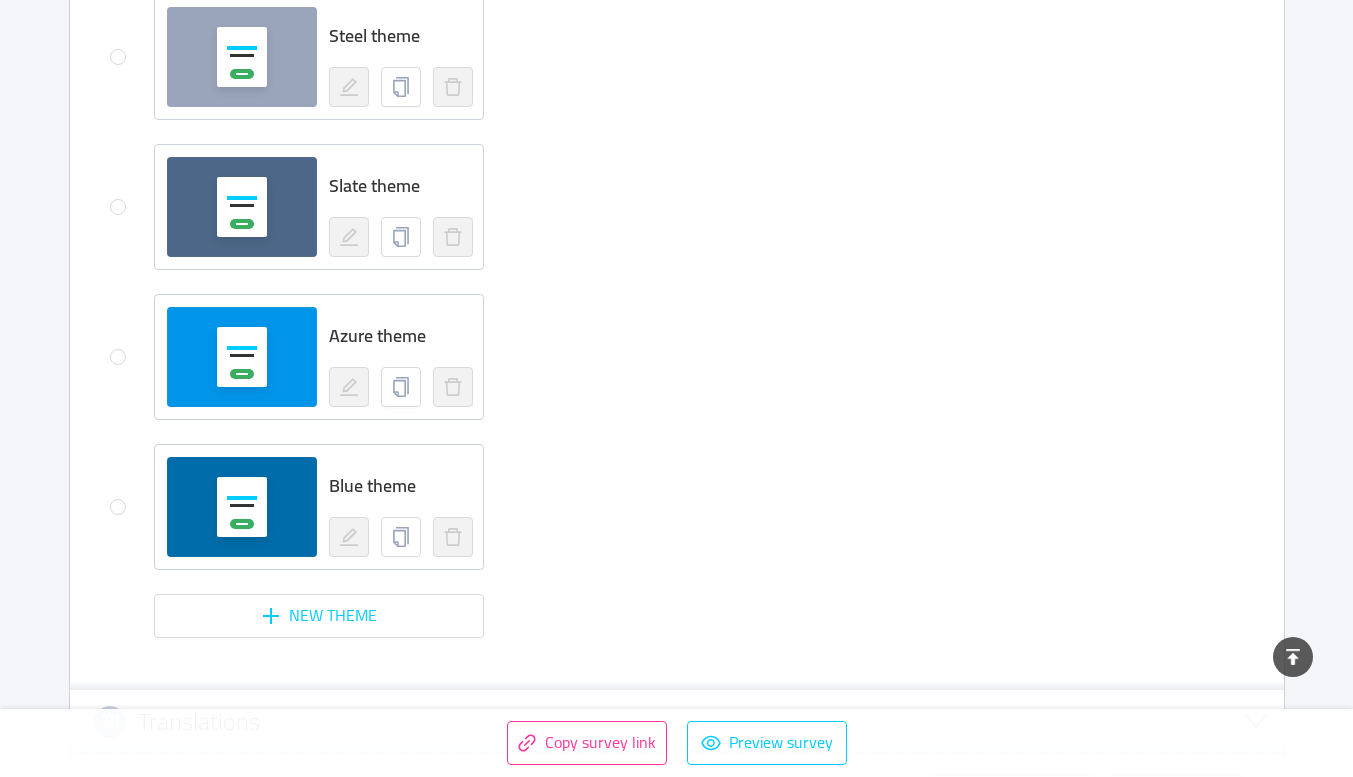 scroll, scrollTop: 1693, scrollLeft: 0, axis: vertical 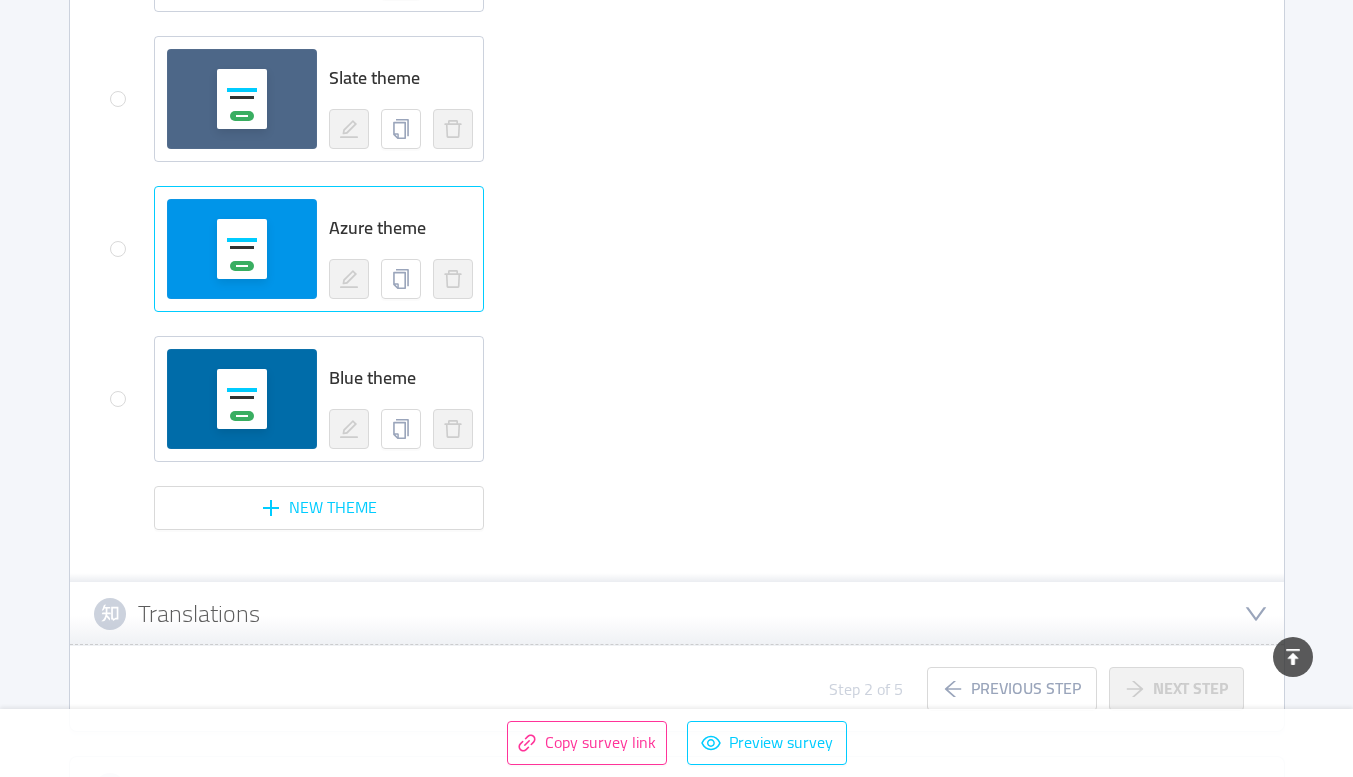 click at bounding box center [242, 249] 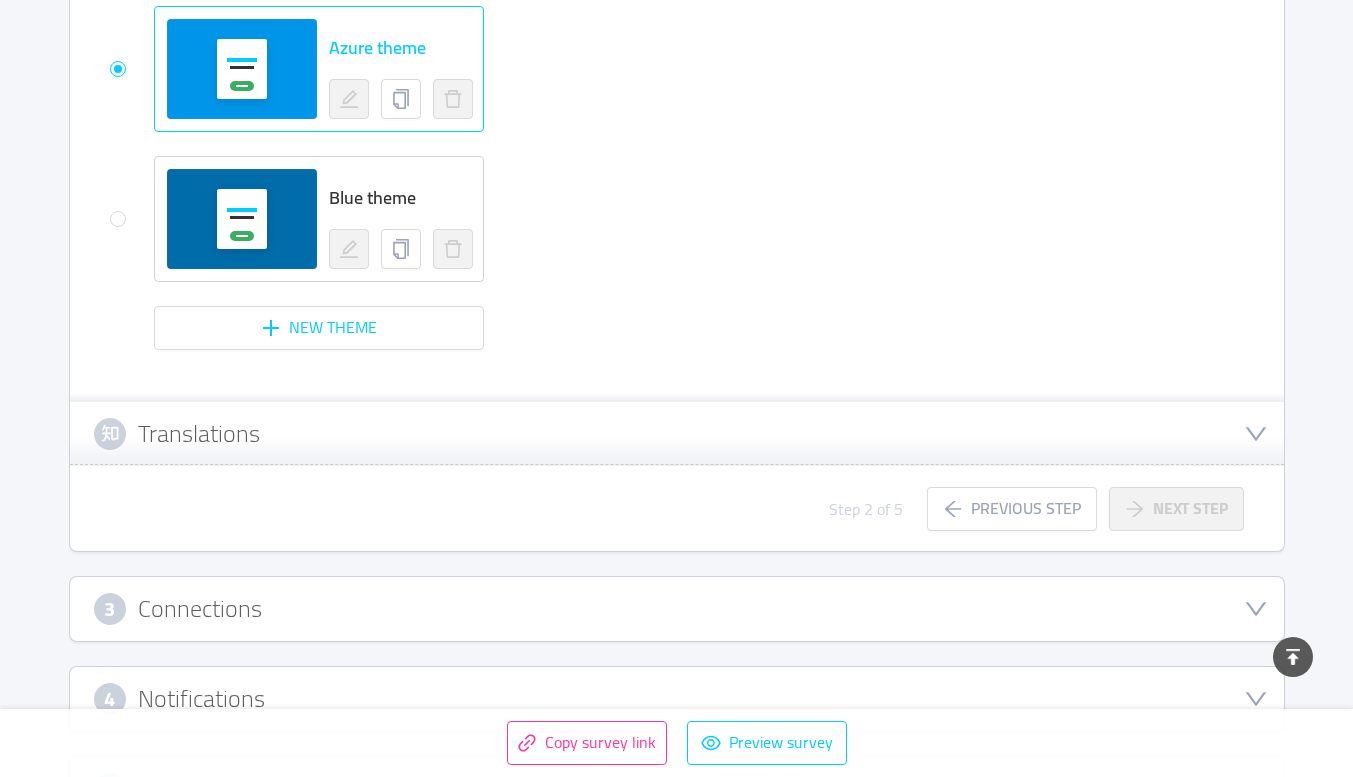 scroll, scrollTop: 2013, scrollLeft: 0, axis: vertical 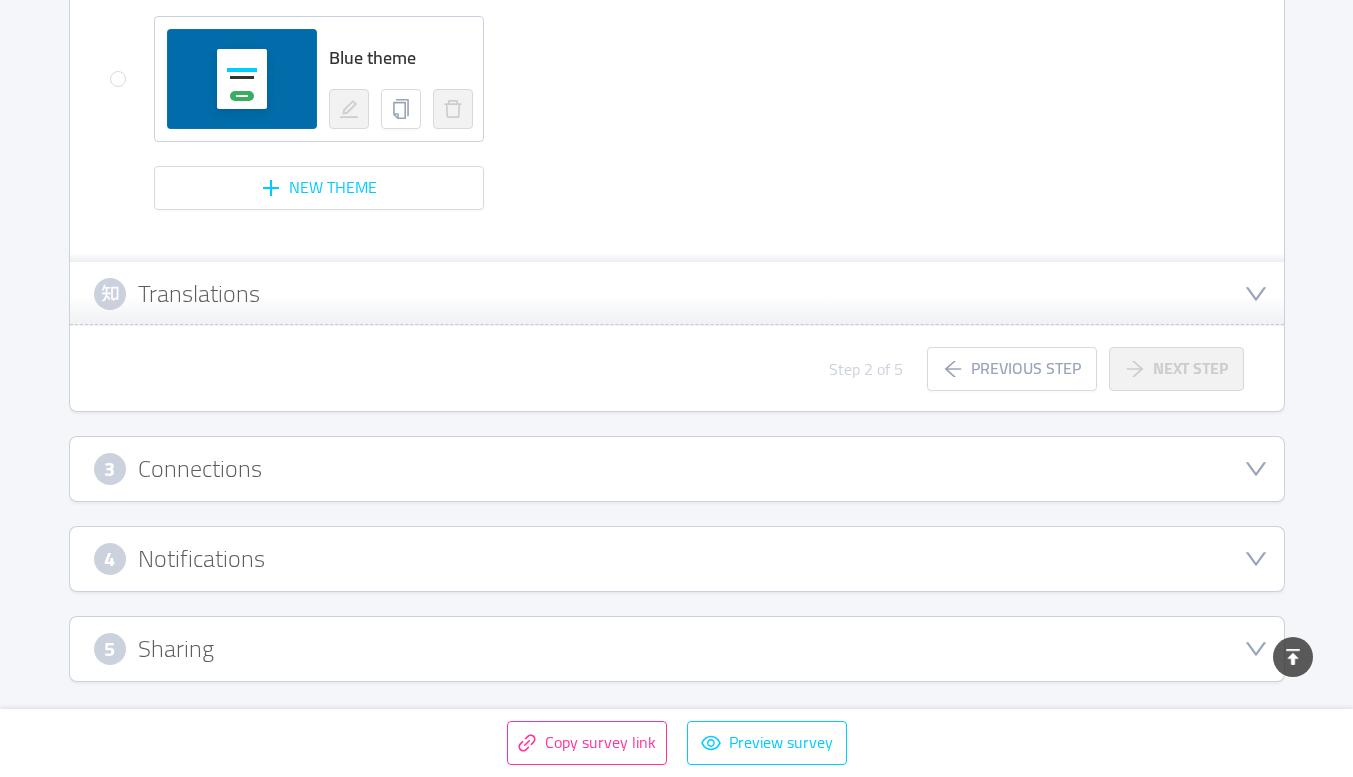 click on "Translations" at bounding box center [677, 294] 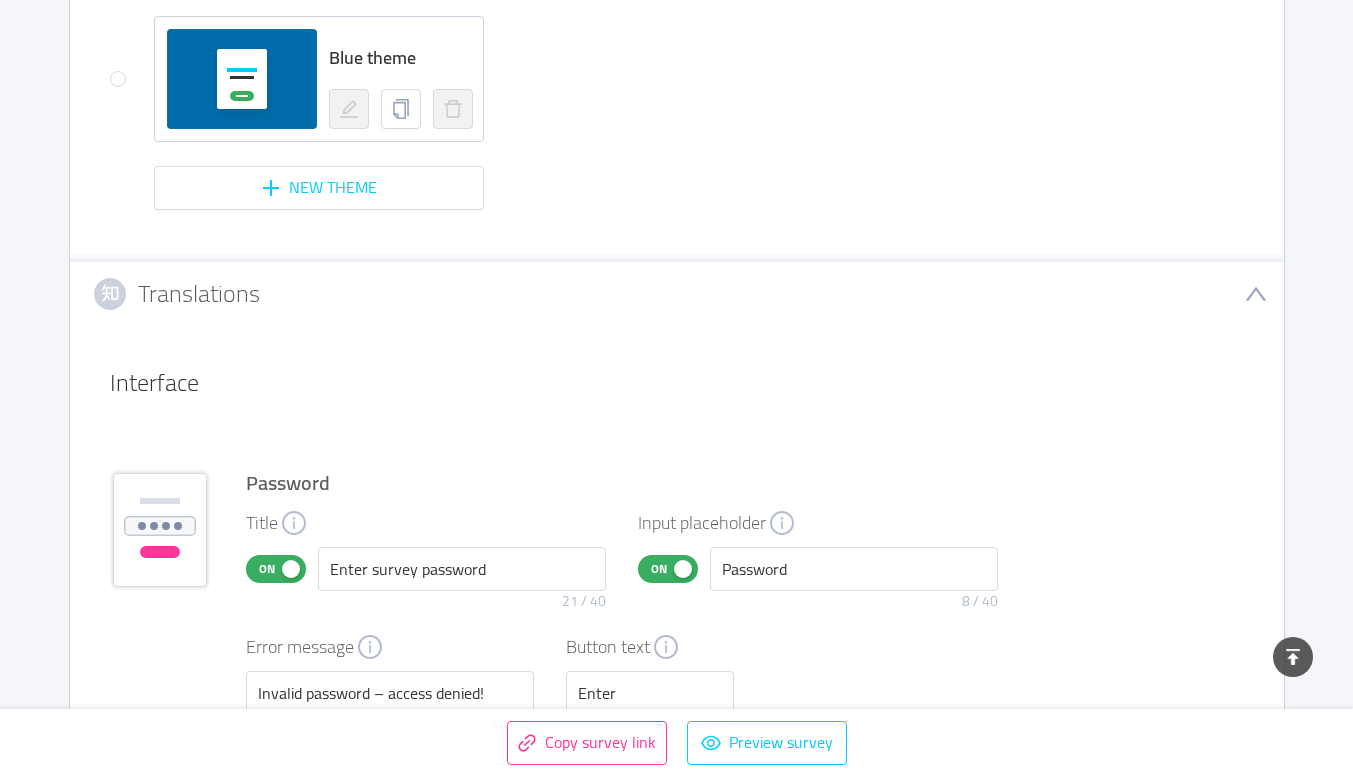 click on "Translations" at bounding box center [677, 294] 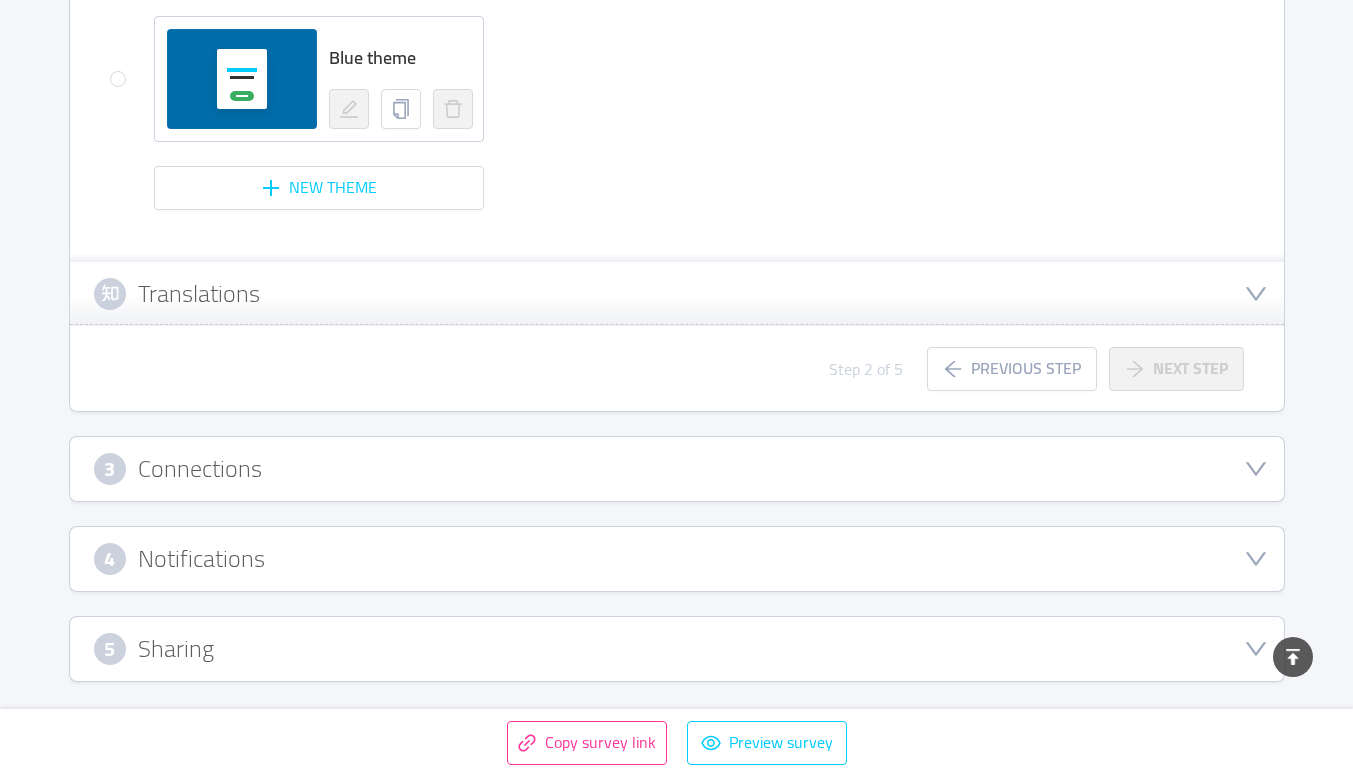 click on "Translations" at bounding box center (677, 294) 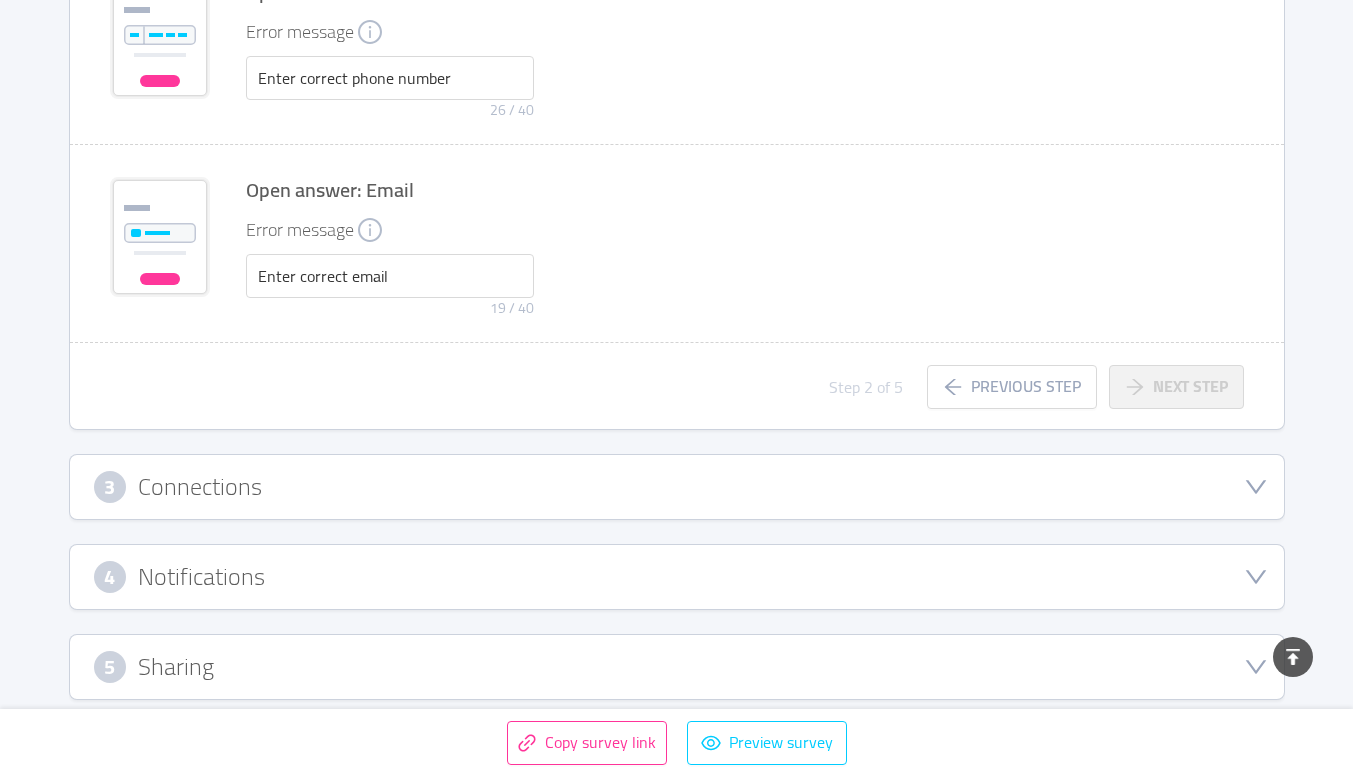 scroll, scrollTop: 4664, scrollLeft: 0, axis: vertical 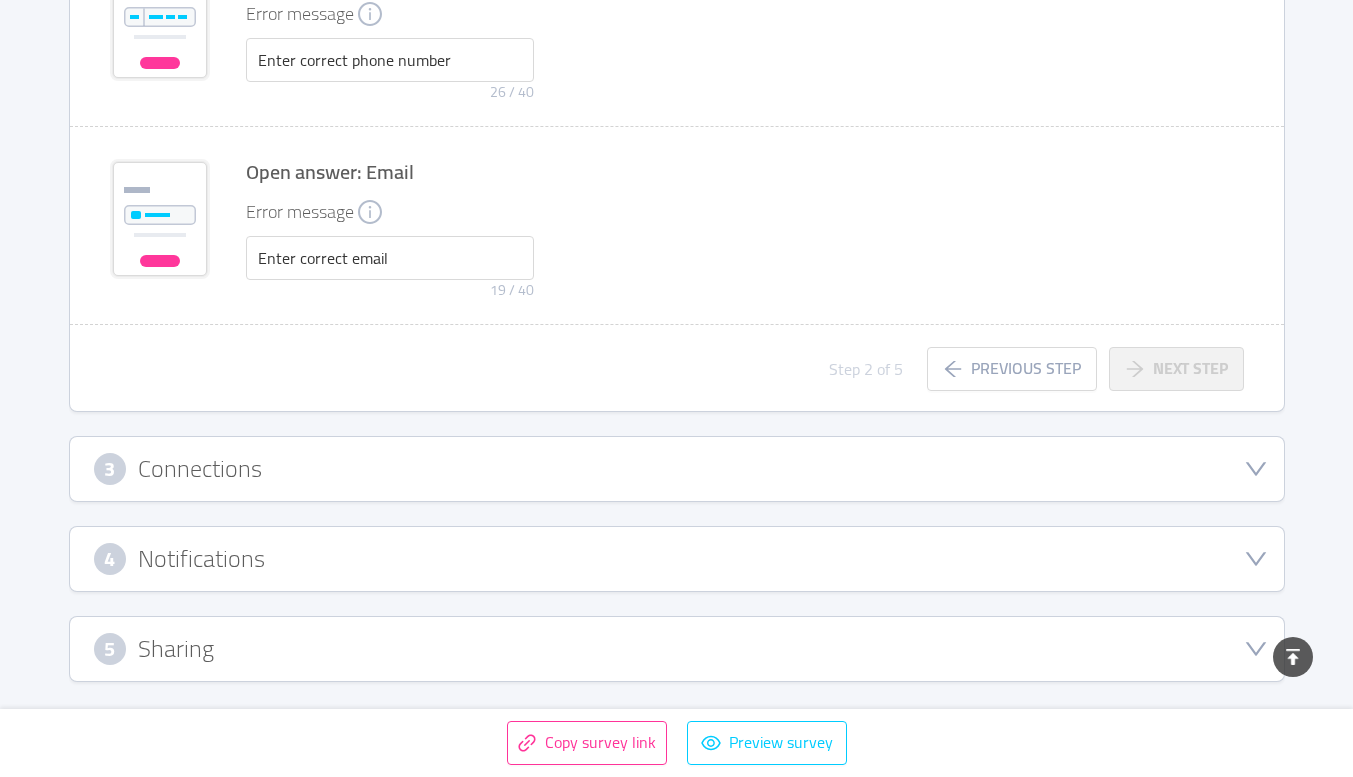 click on "3  Connections" at bounding box center [677, 469] 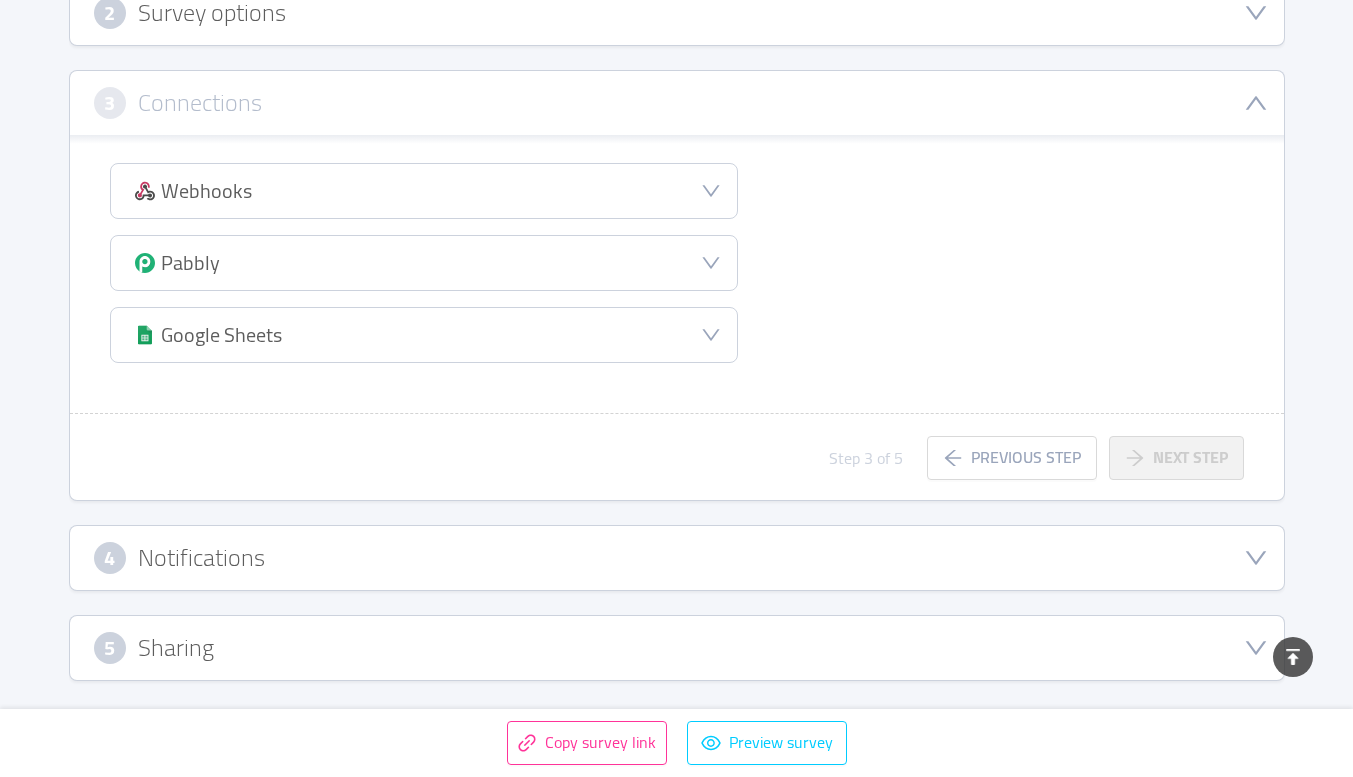 scroll, scrollTop: 421, scrollLeft: 0, axis: vertical 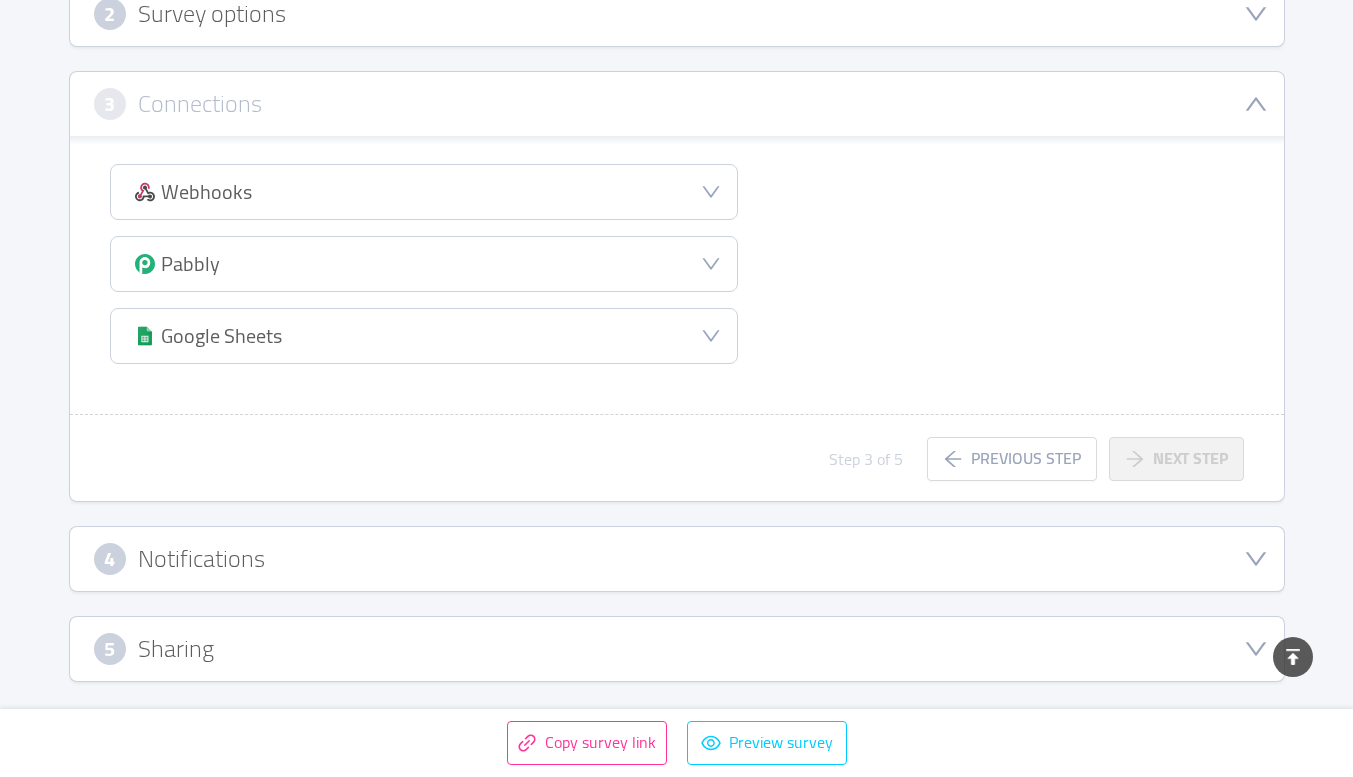 click on "4  Notifications" at bounding box center [677, 559] 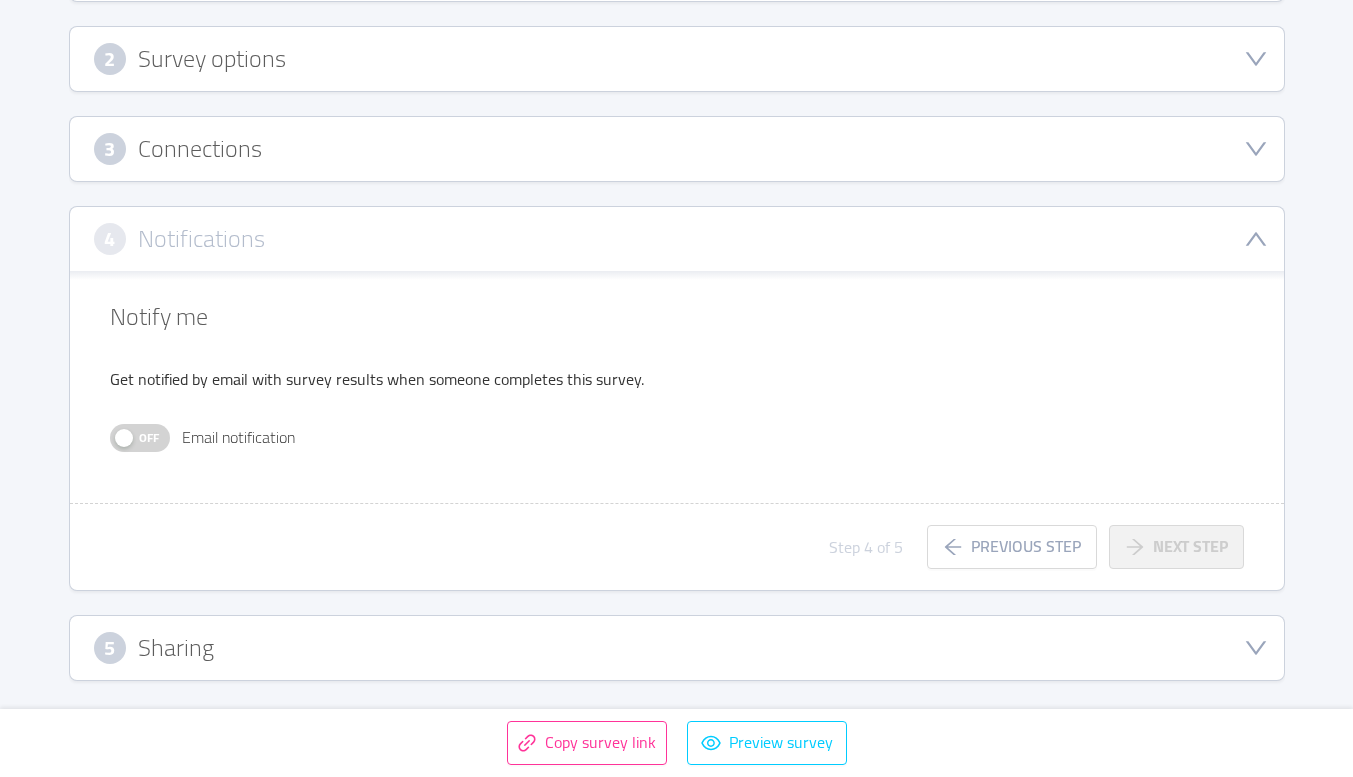 scroll, scrollTop: 375, scrollLeft: 0, axis: vertical 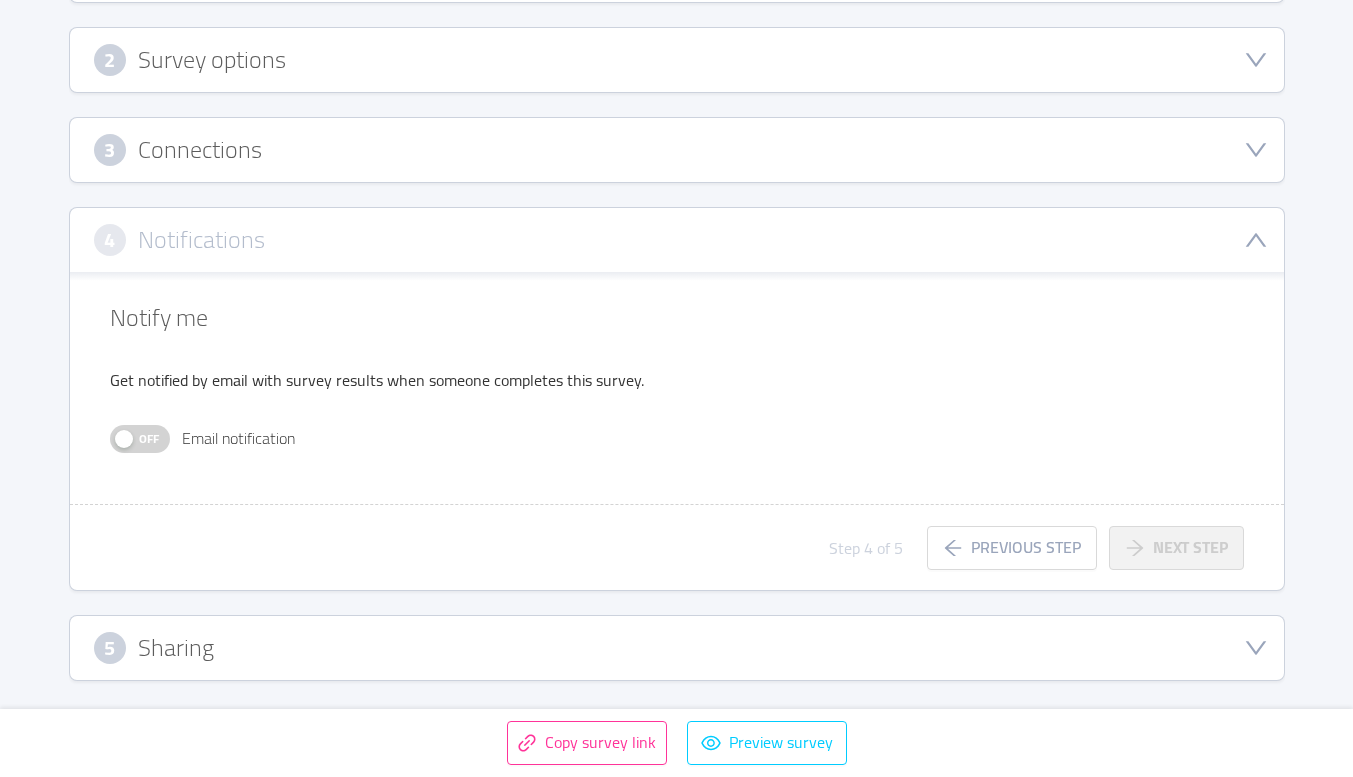 click on "5  Sharing" at bounding box center [677, 648] 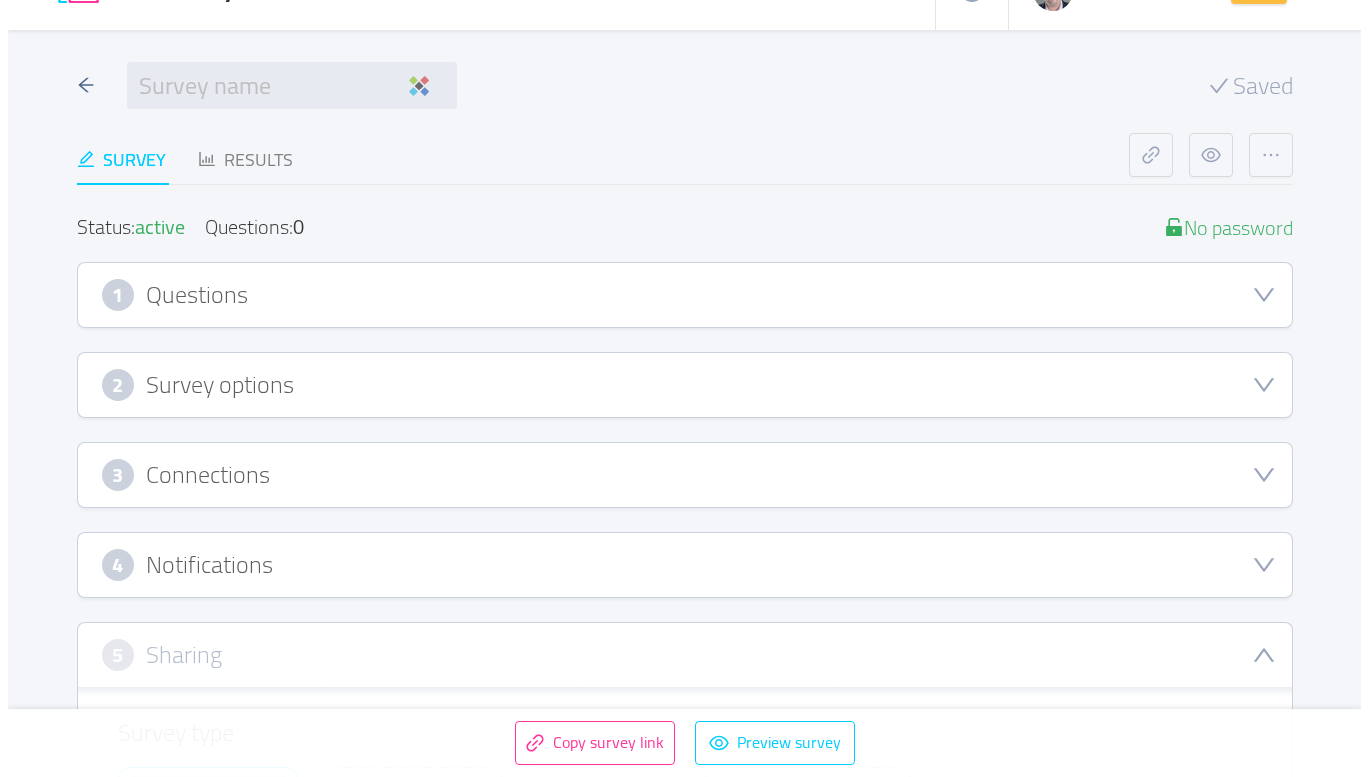 scroll, scrollTop: 0, scrollLeft: 0, axis: both 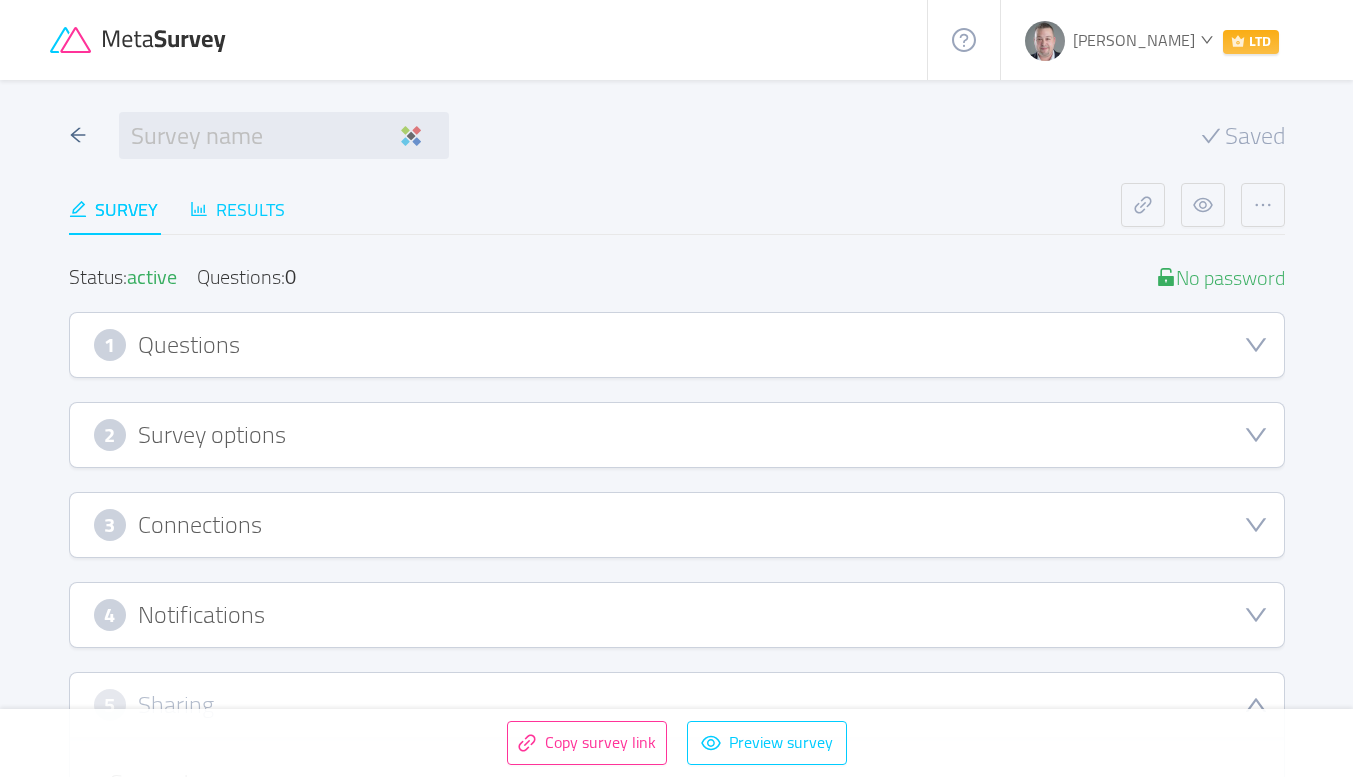 click on "Results" at bounding box center (237, 209) 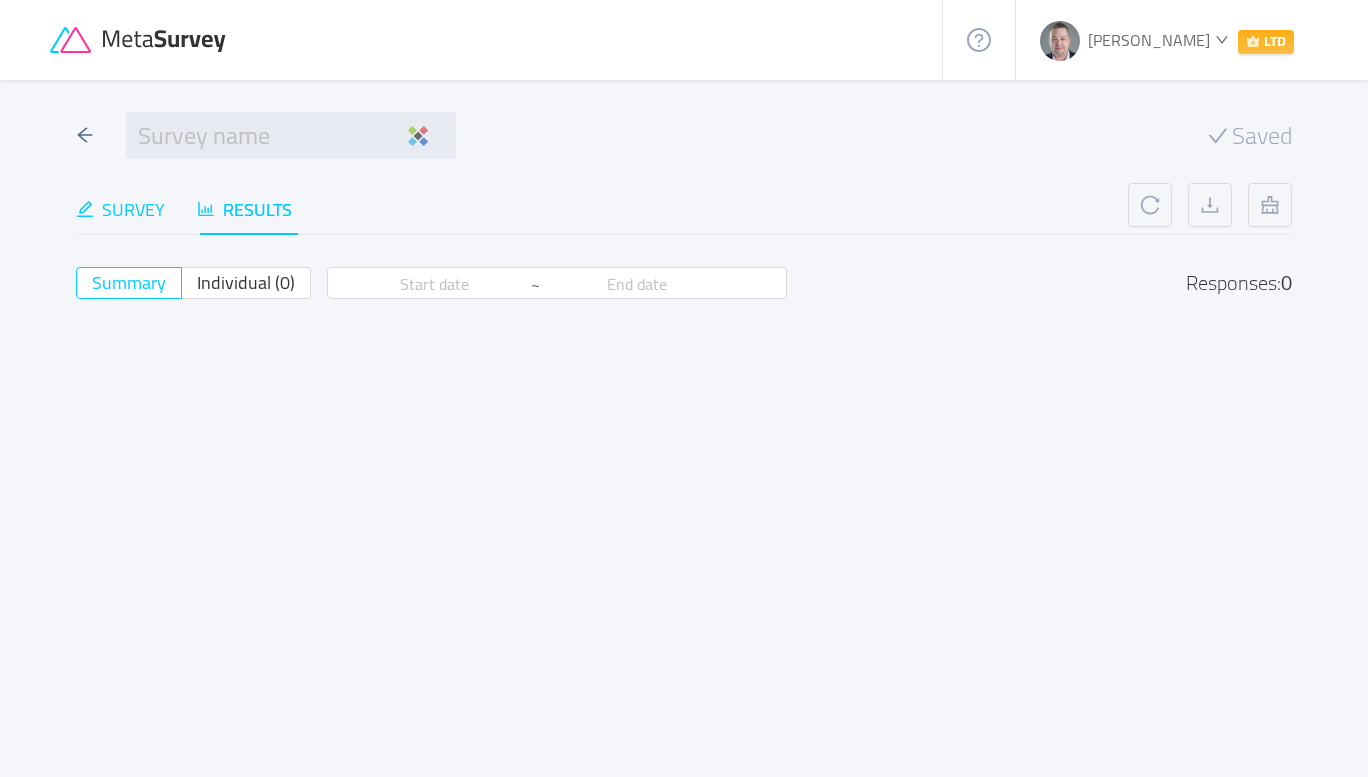 click on "Survey" at bounding box center (120, 209) 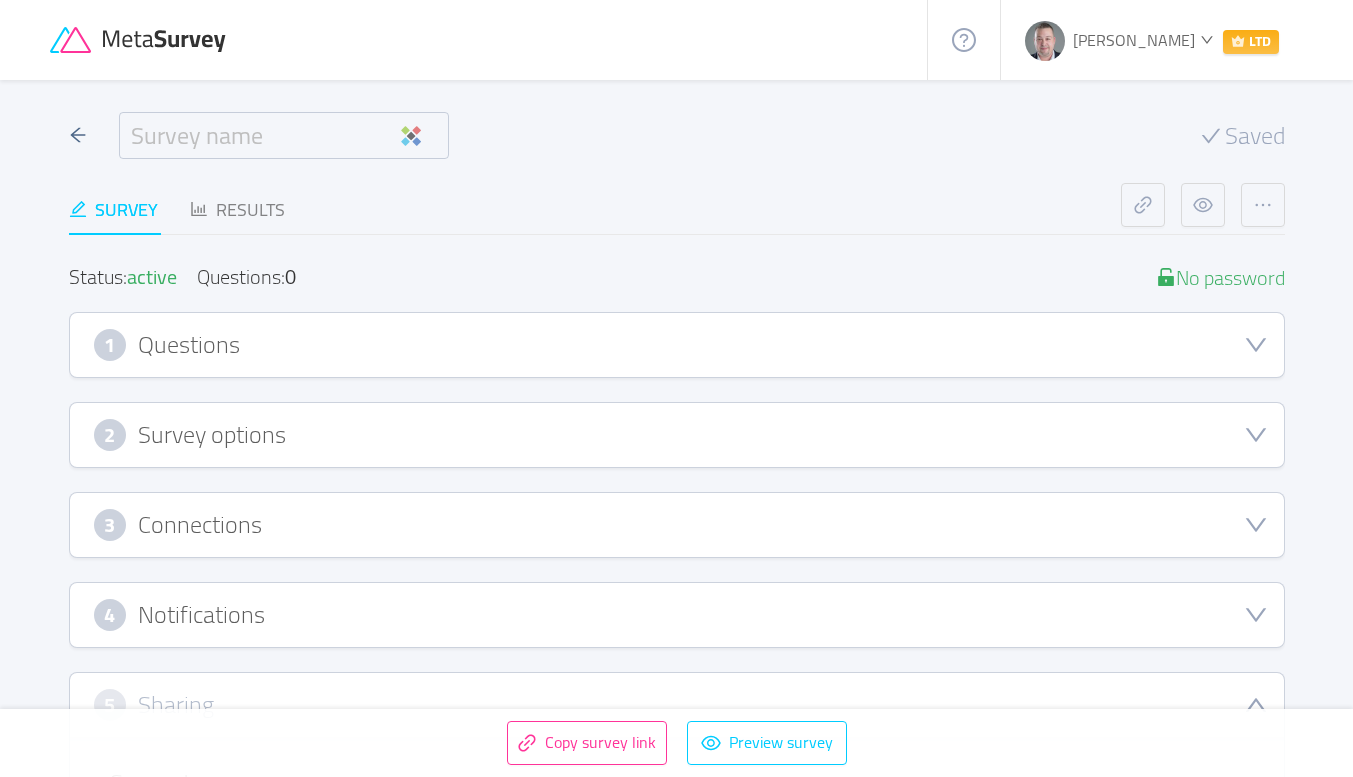 click at bounding box center (284, 135) 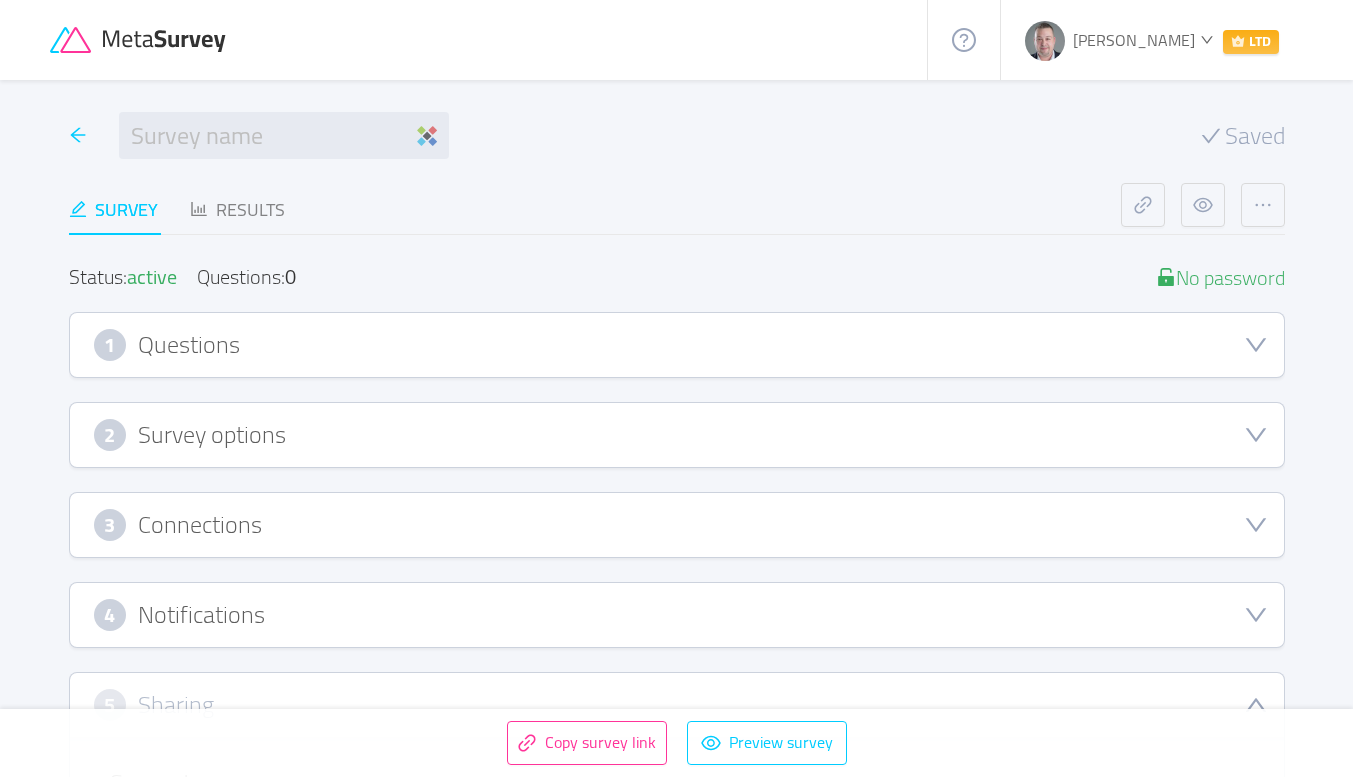 click 